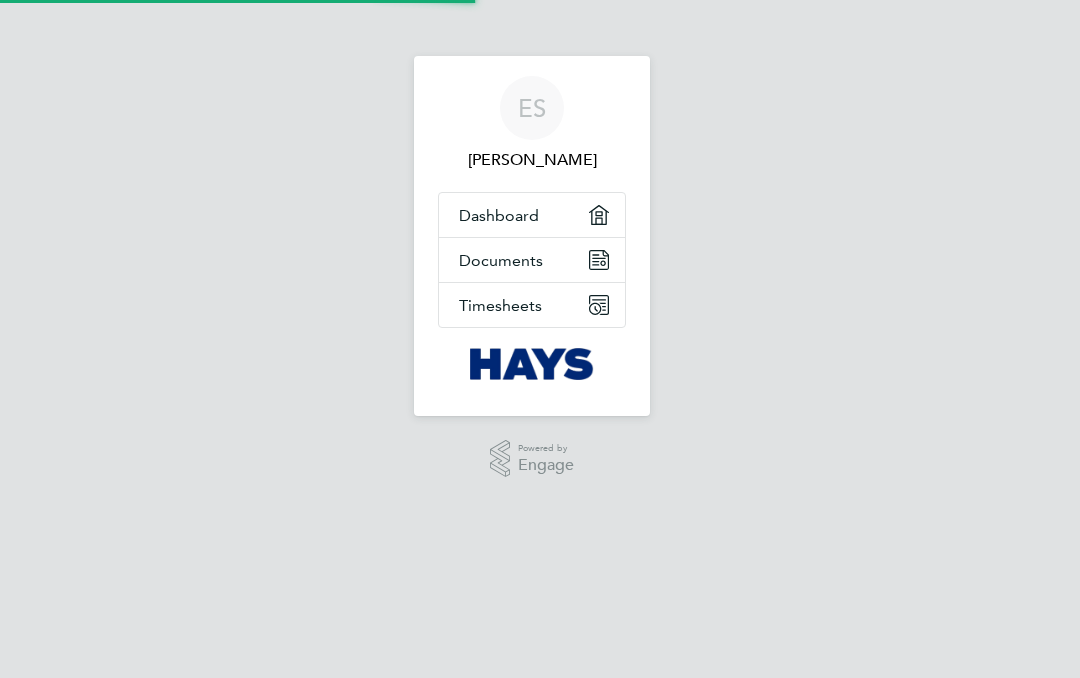scroll, scrollTop: 0, scrollLeft: 0, axis: both 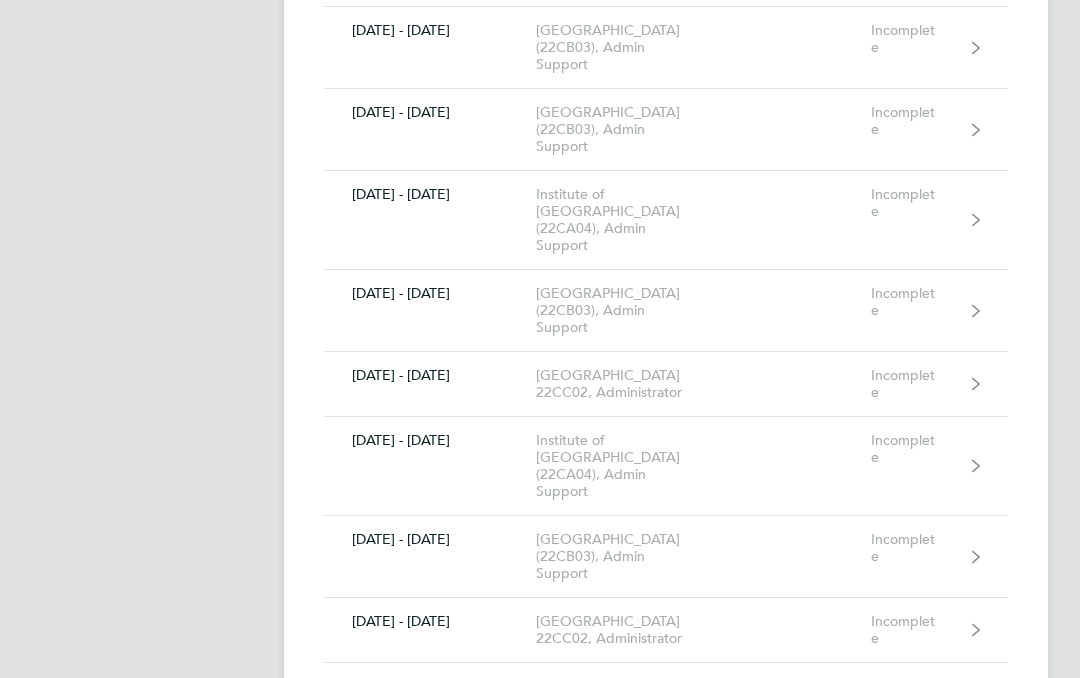 click on "Institute of [GEOGRAPHIC_DATA] (22CA04), Admin Support" 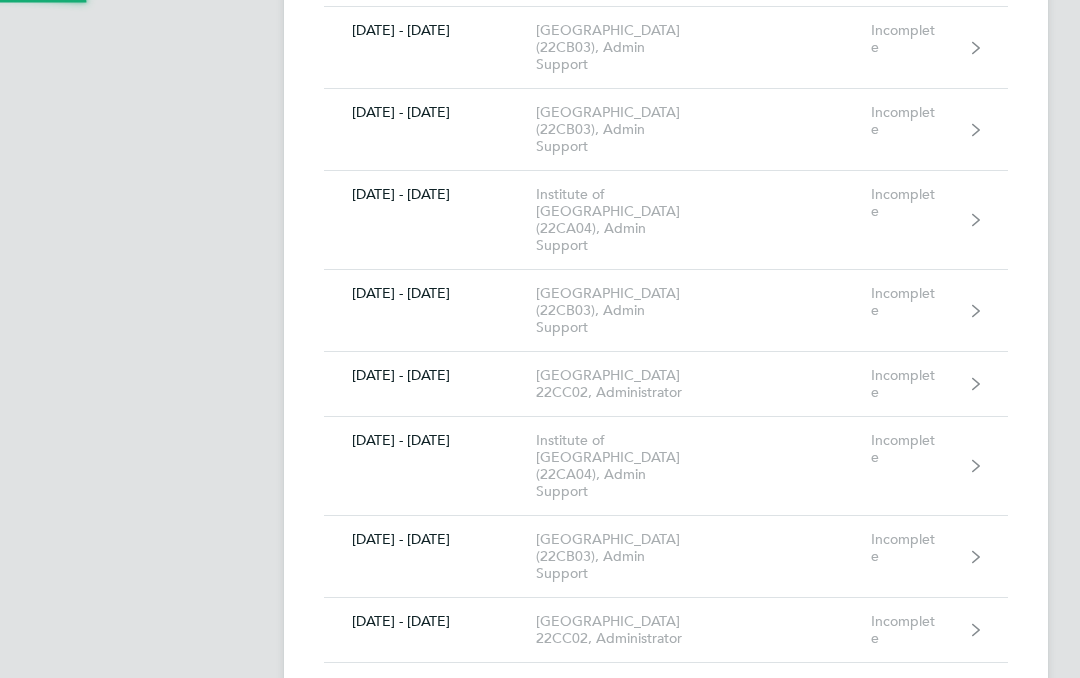 scroll, scrollTop: 1495, scrollLeft: 0, axis: vertical 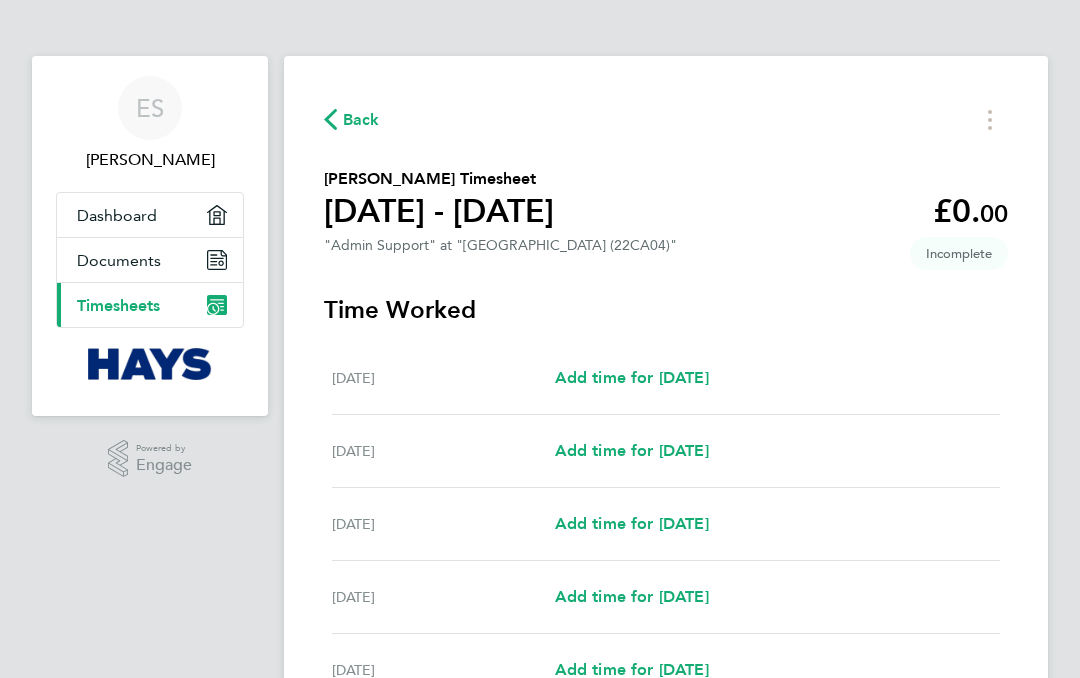 click on "Add time for [DATE]" at bounding box center [632, 523] 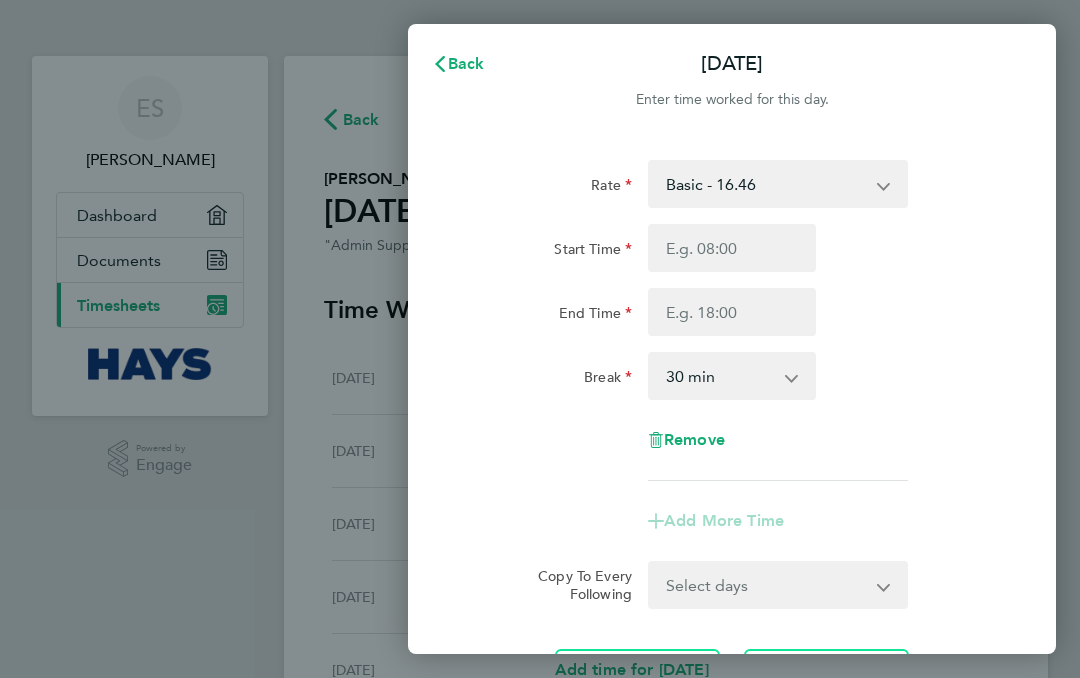 click on "Start Time" at bounding box center [732, 248] 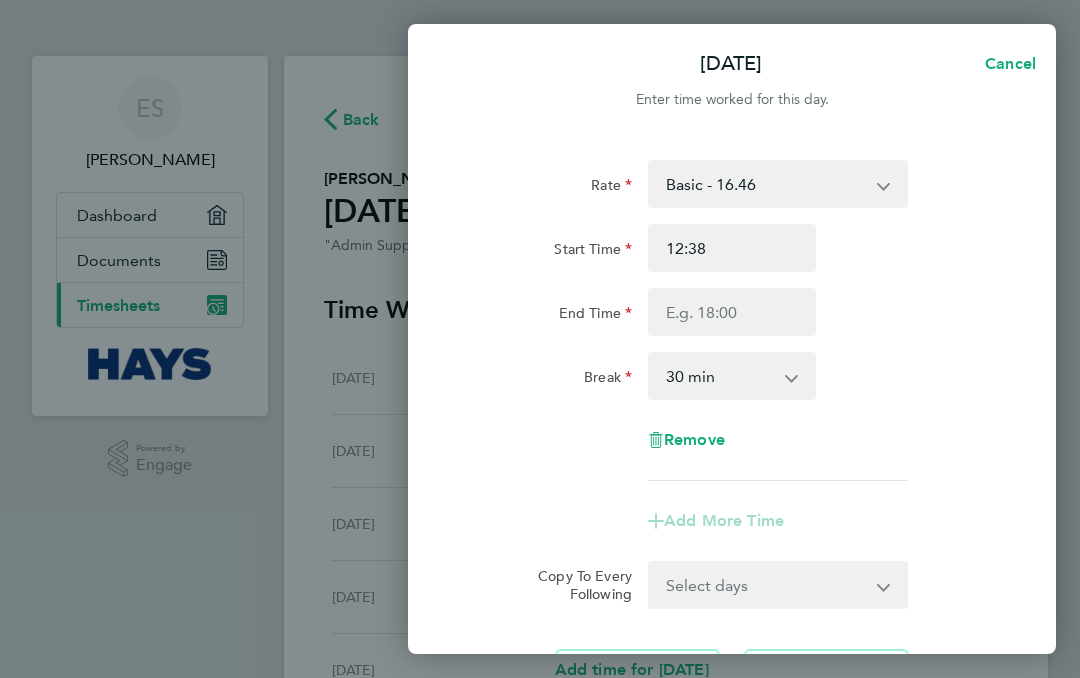 type on "09:38" 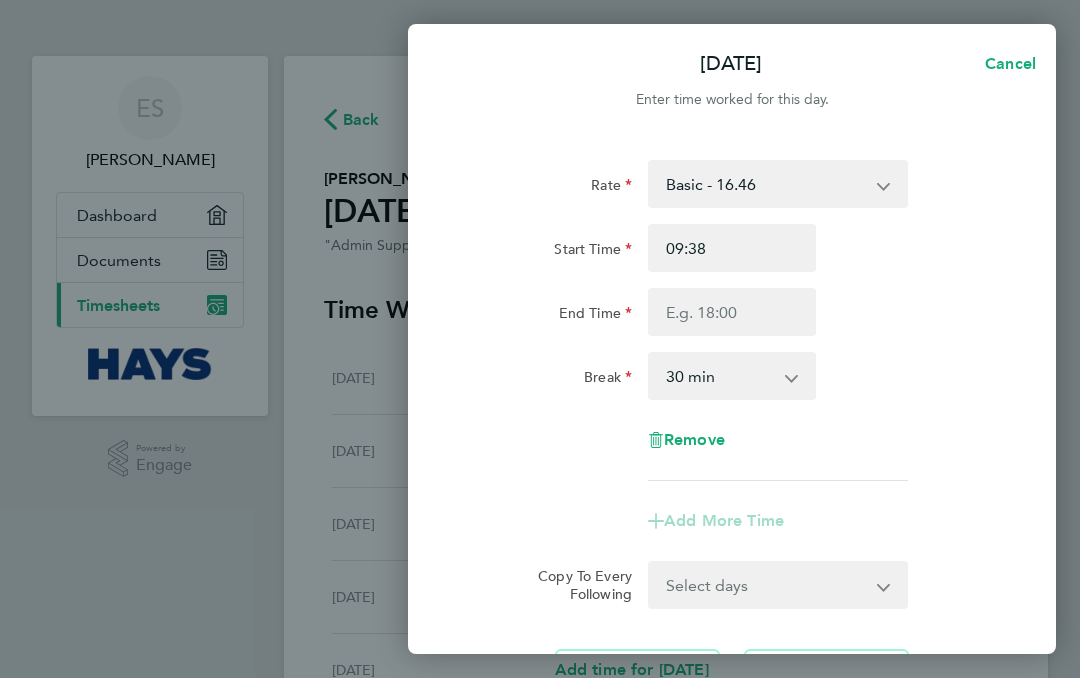type on "09:00" 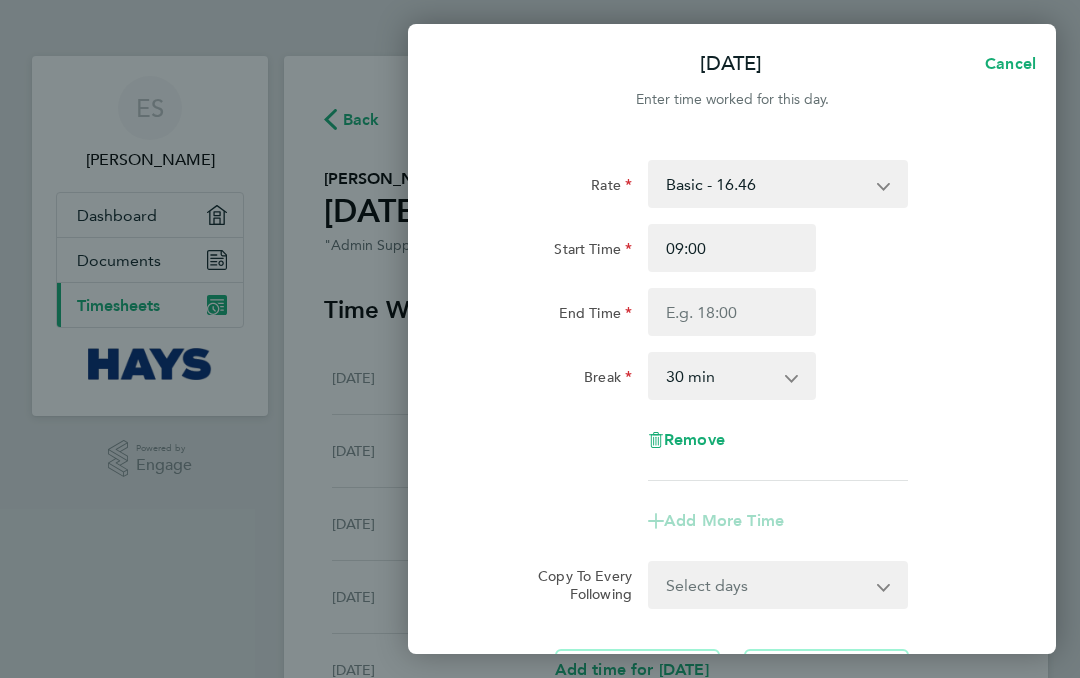 click on "End Time" at bounding box center (732, 312) 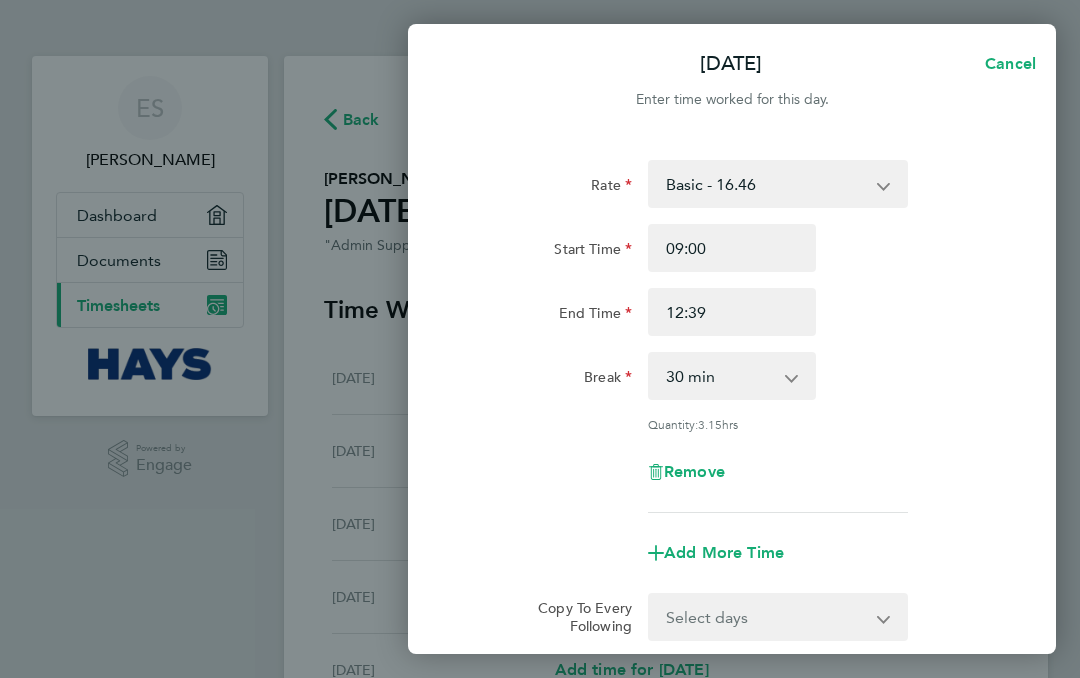 type on "15:39" 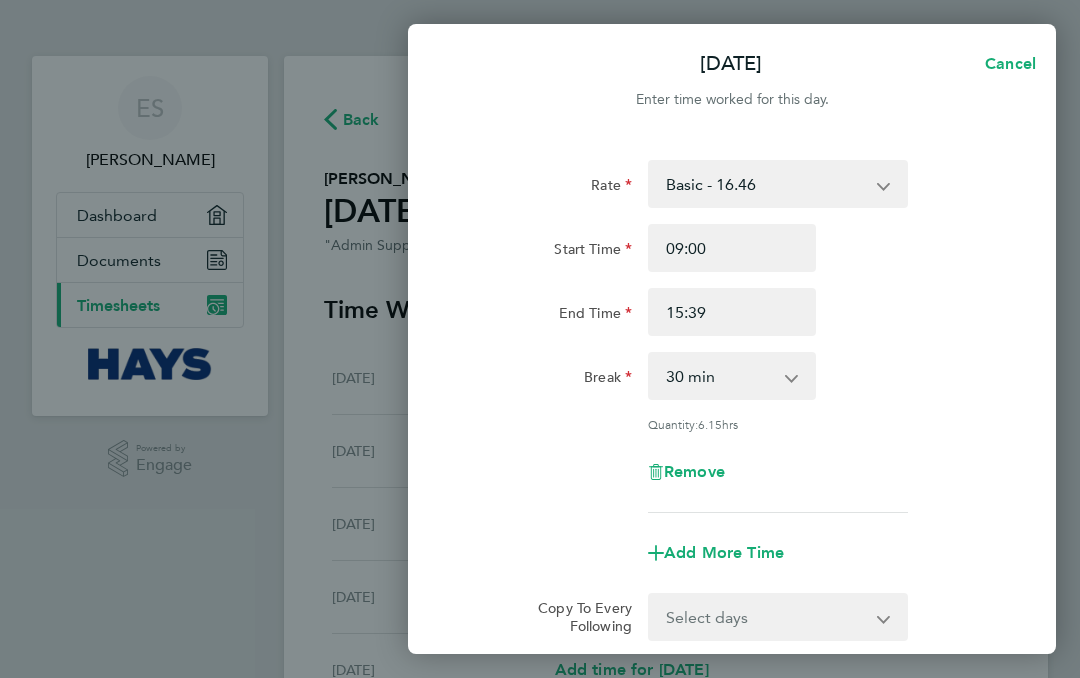 type on "15:40" 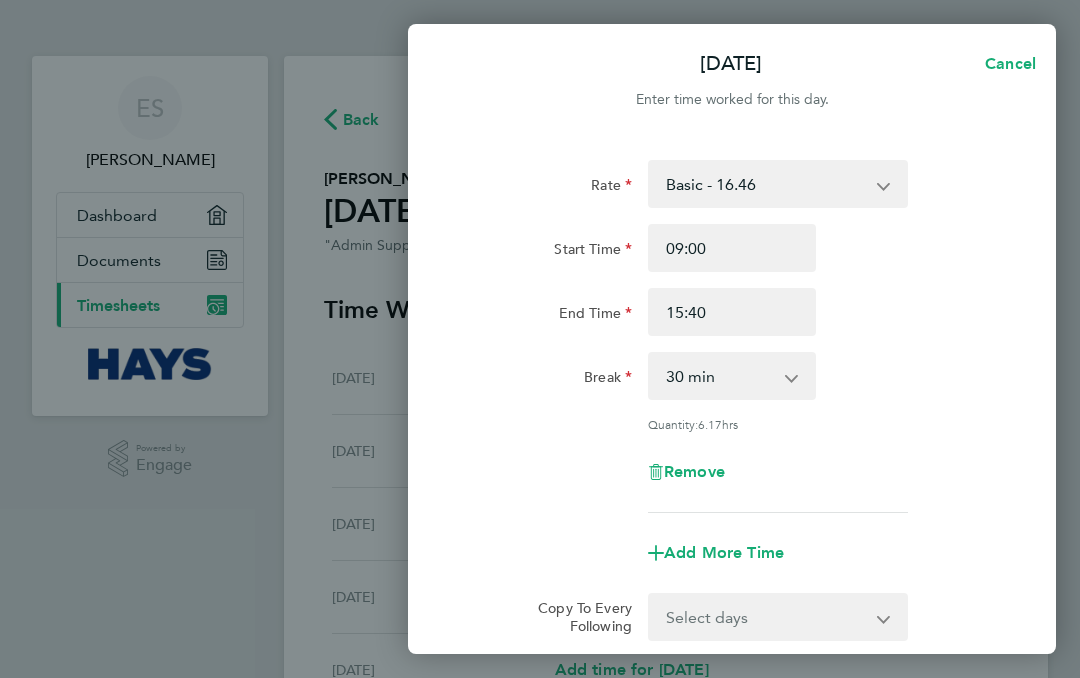 type on "17:40" 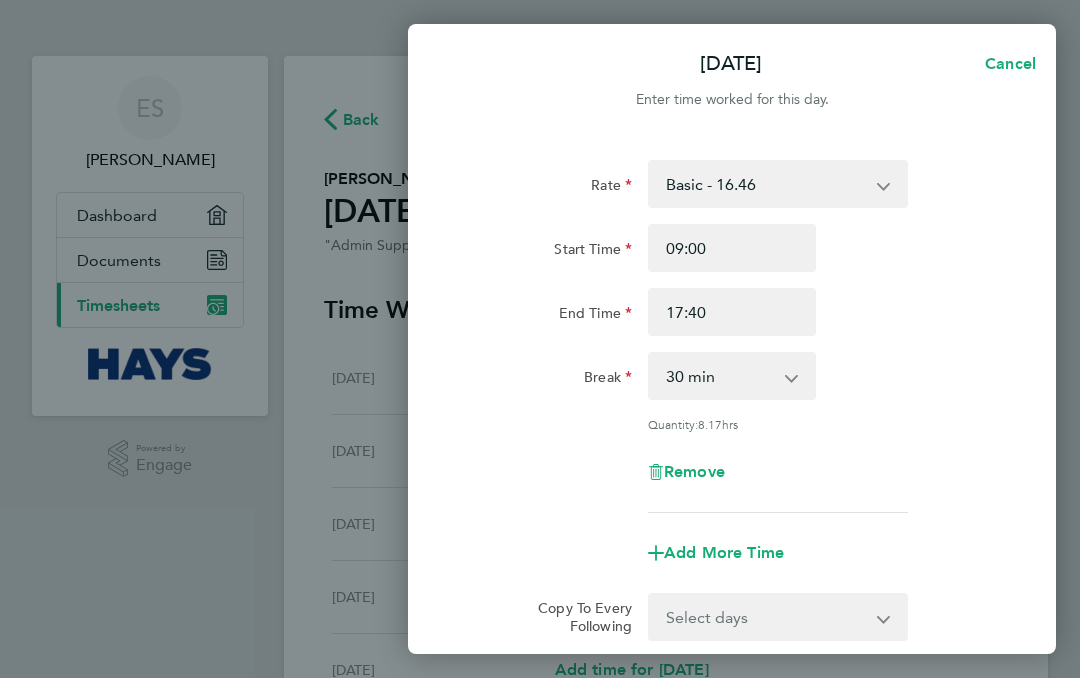 type on "17:51" 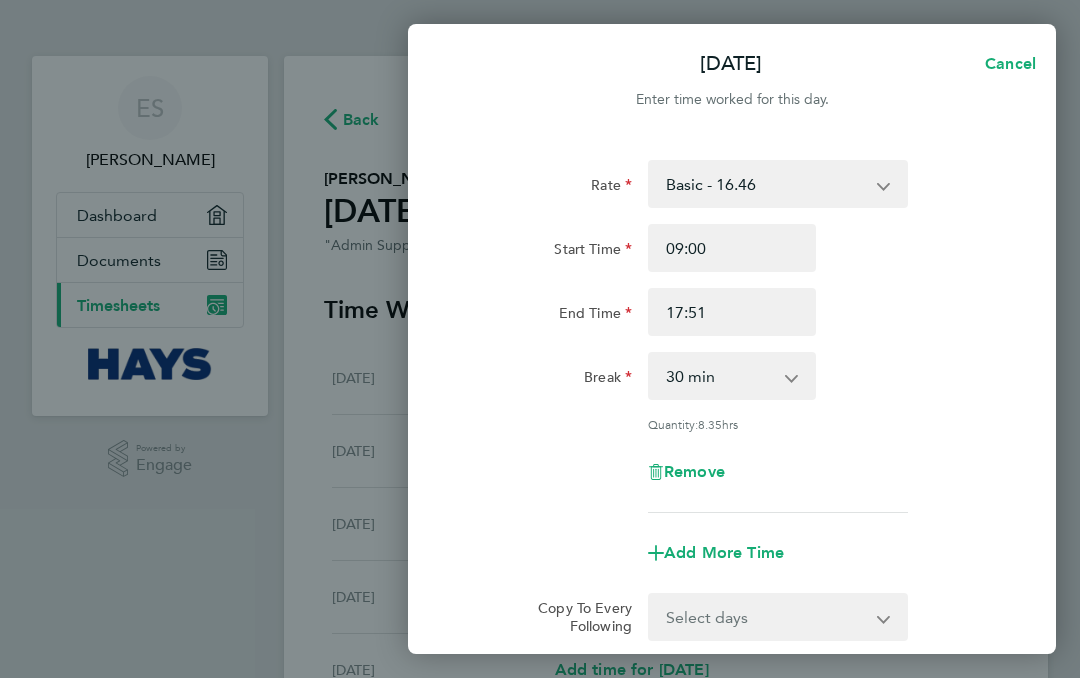 type on "17:59" 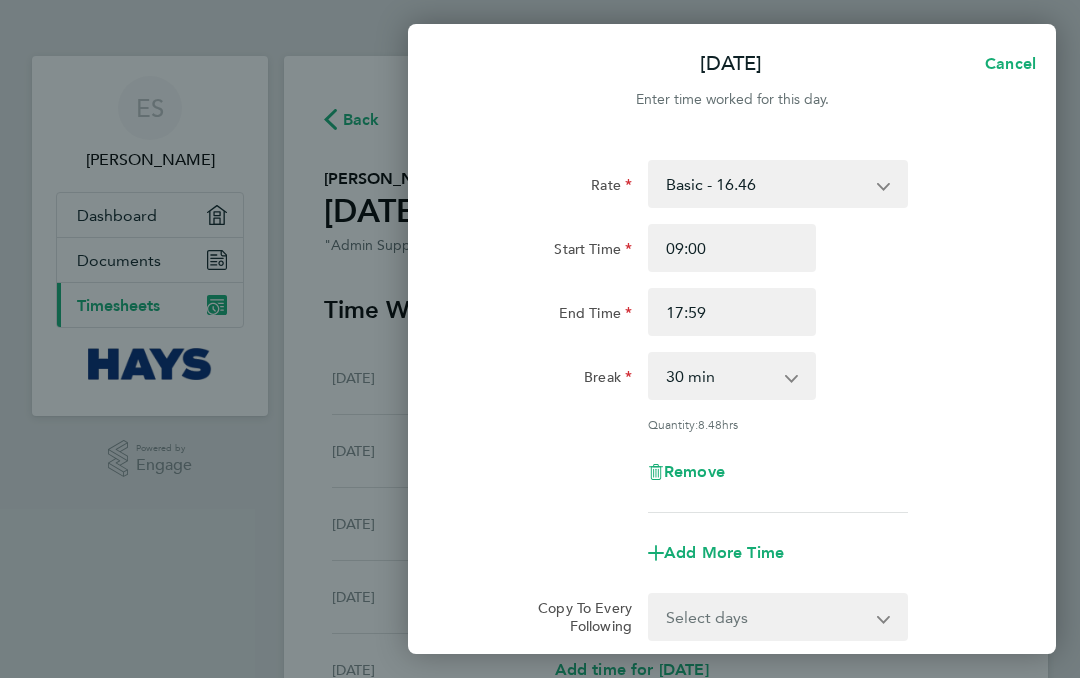 type on "17:00" 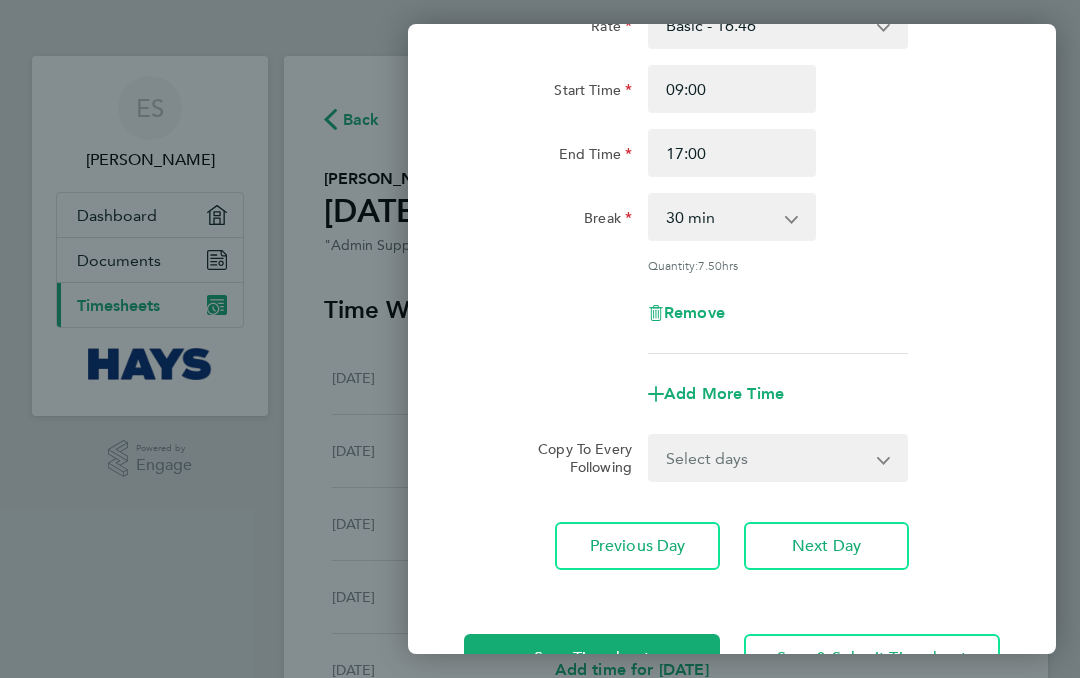 scroll, scrollTop: 160, scrollLeft: 0, axis: vertical 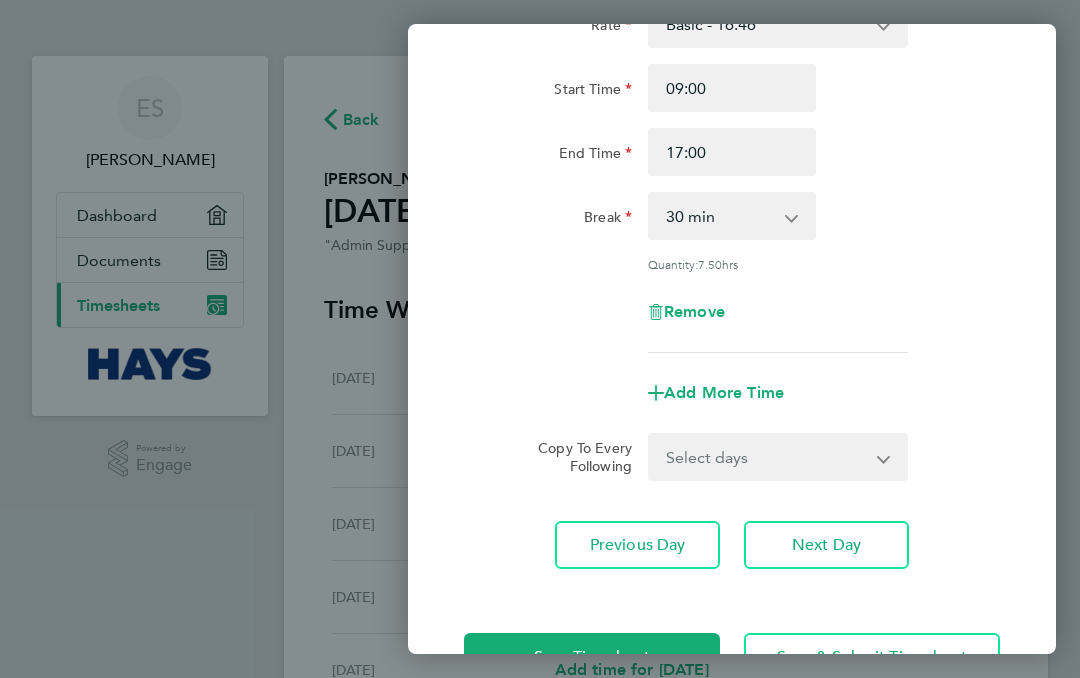 click on "Next Day" 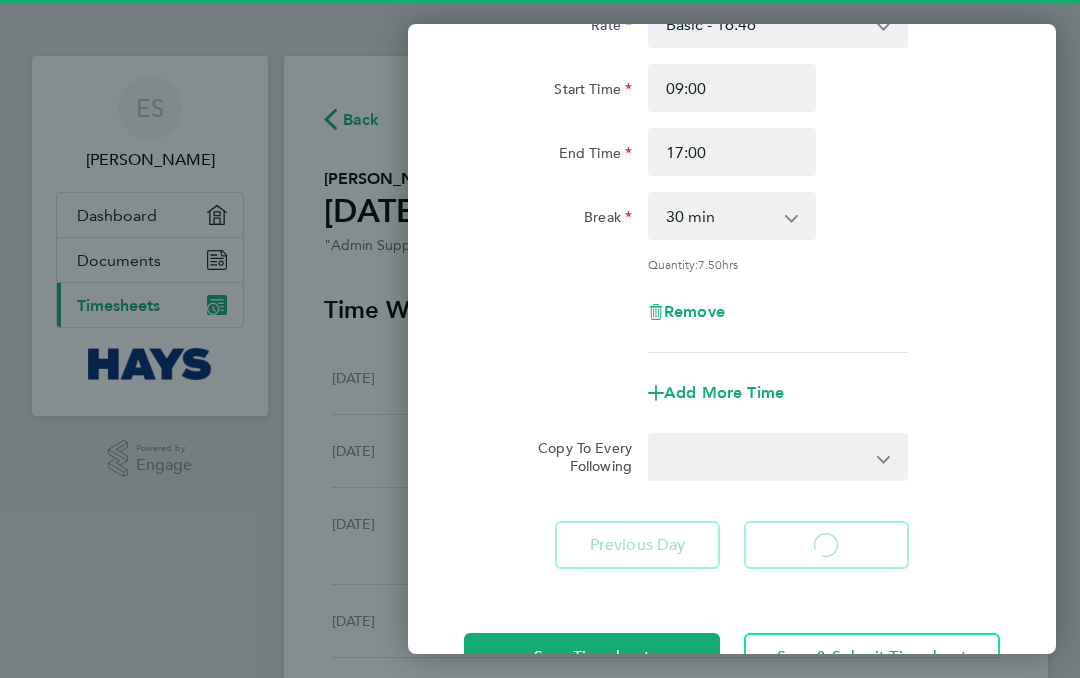 select on "30" 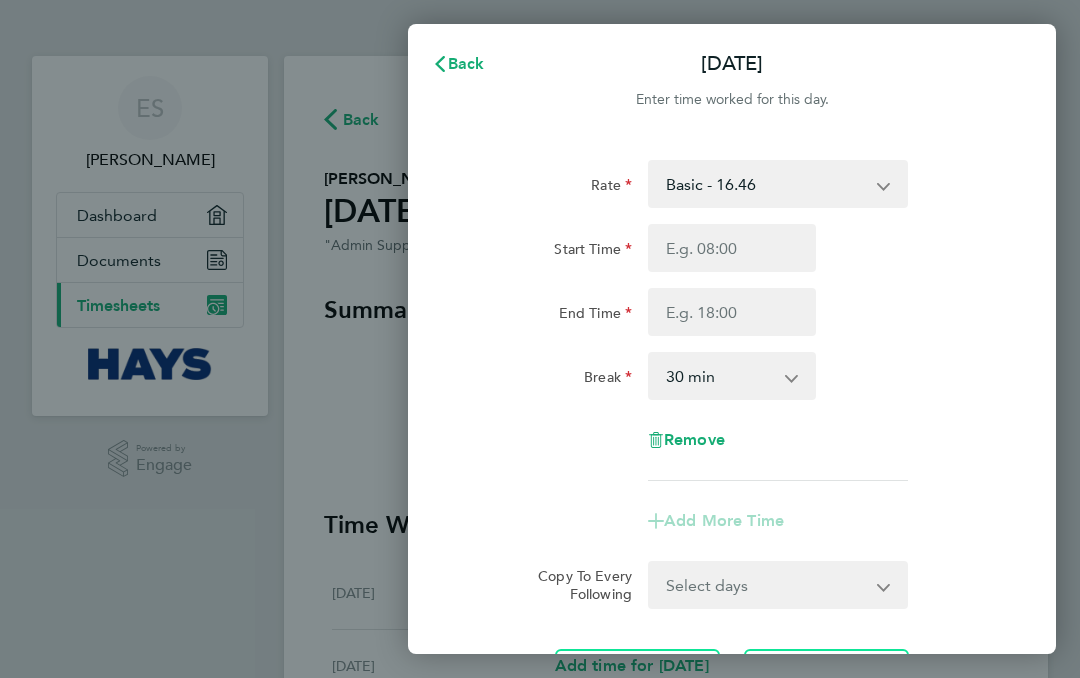 click on "Start Time" at bounding box center [732, 248] 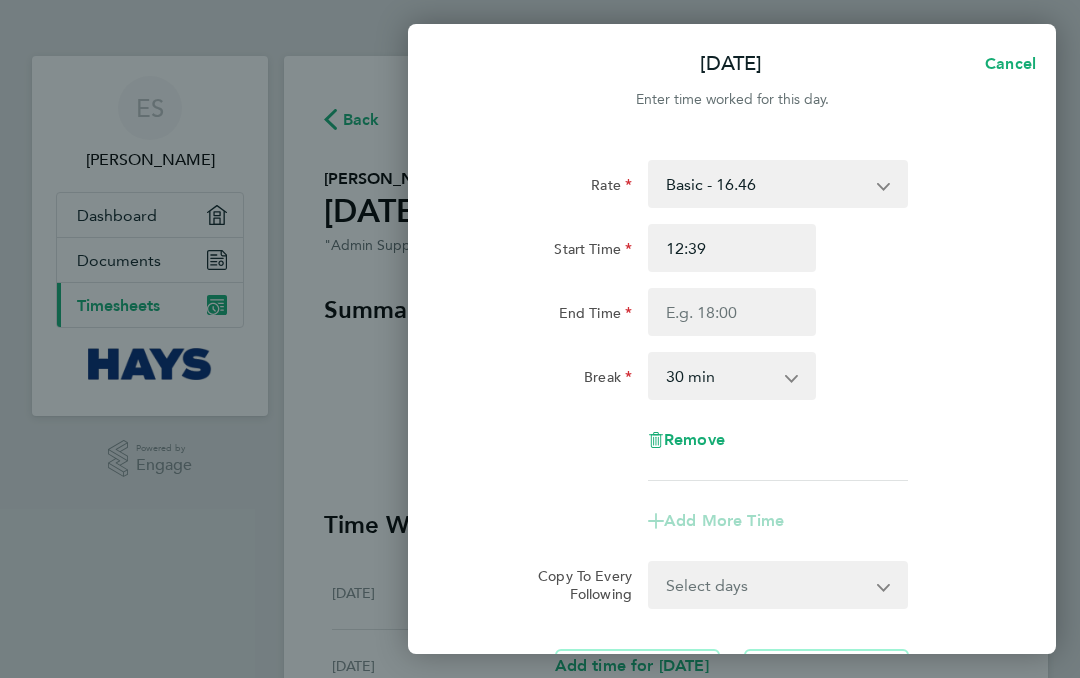type on "09:39" 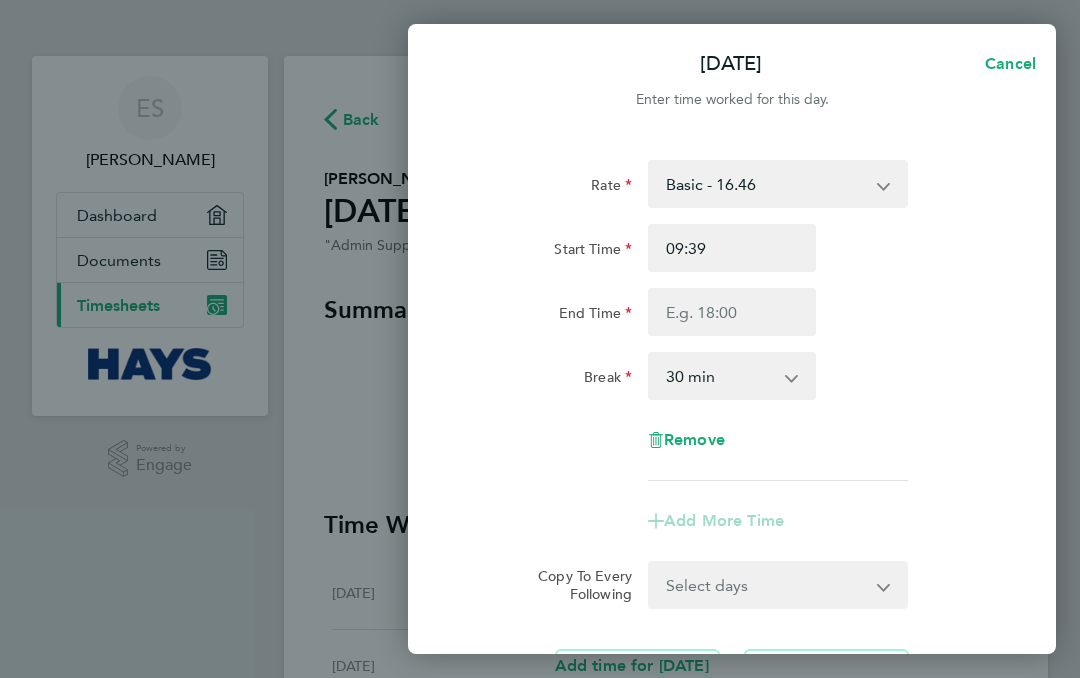 type on "09:00" 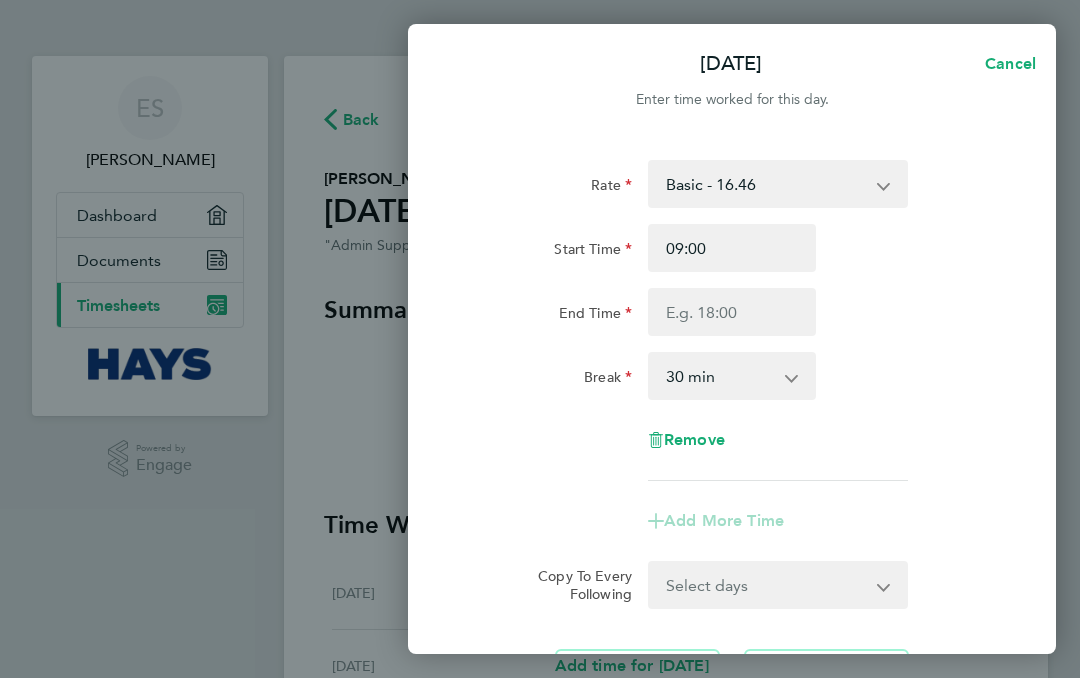 click on "End Time" at bounding box center (732, 312) 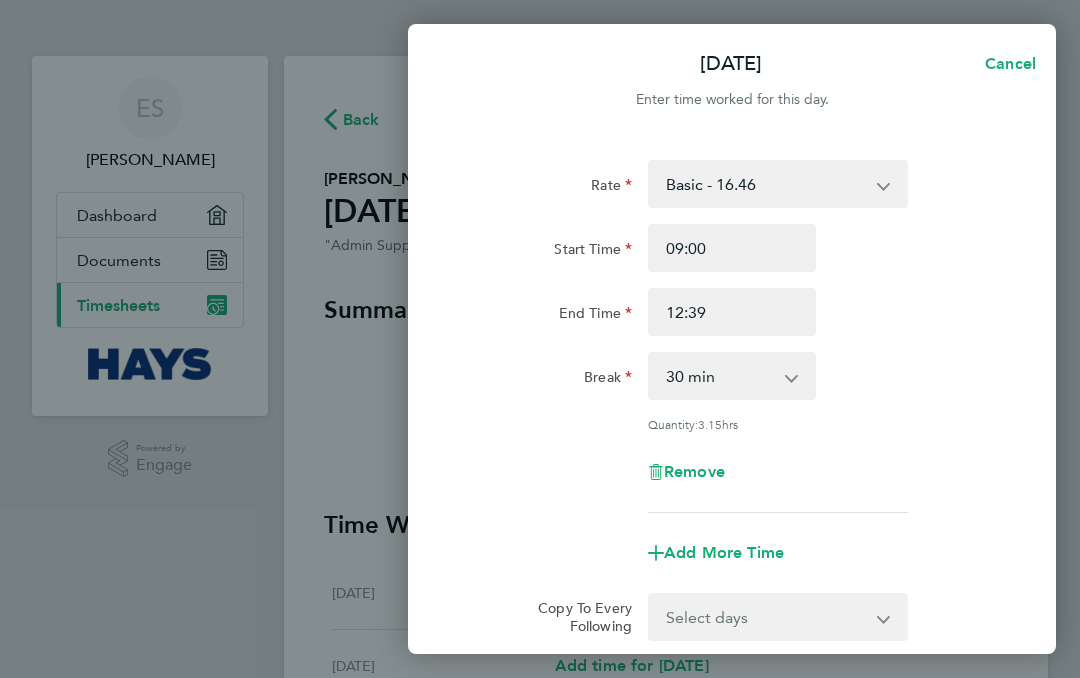 type on "19:39" 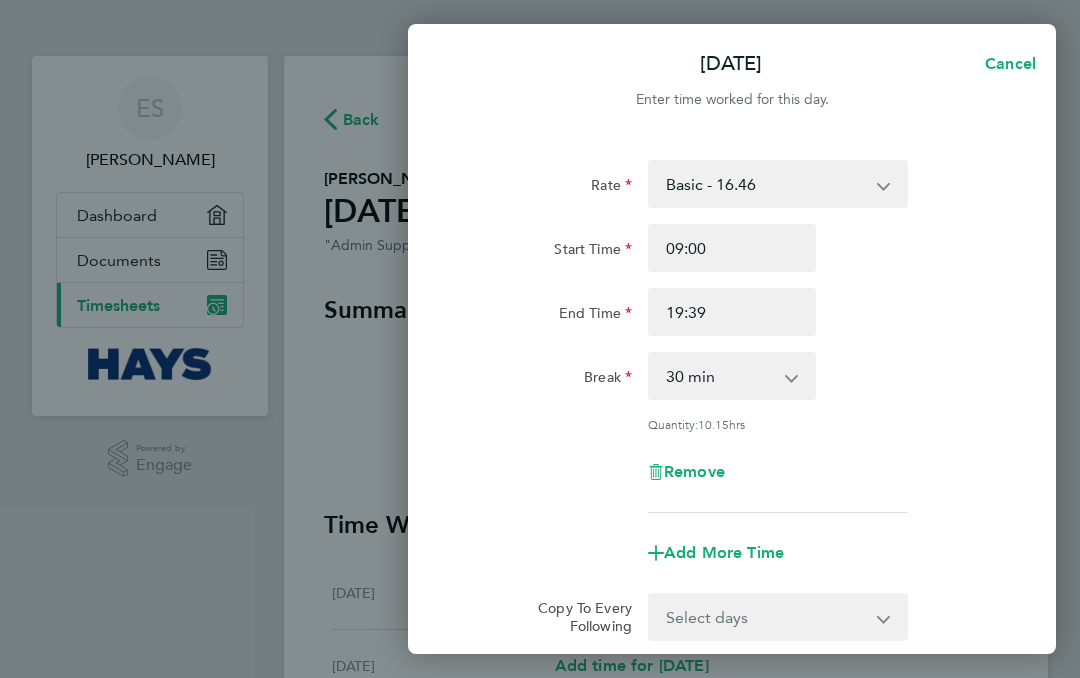 type on "18:39" 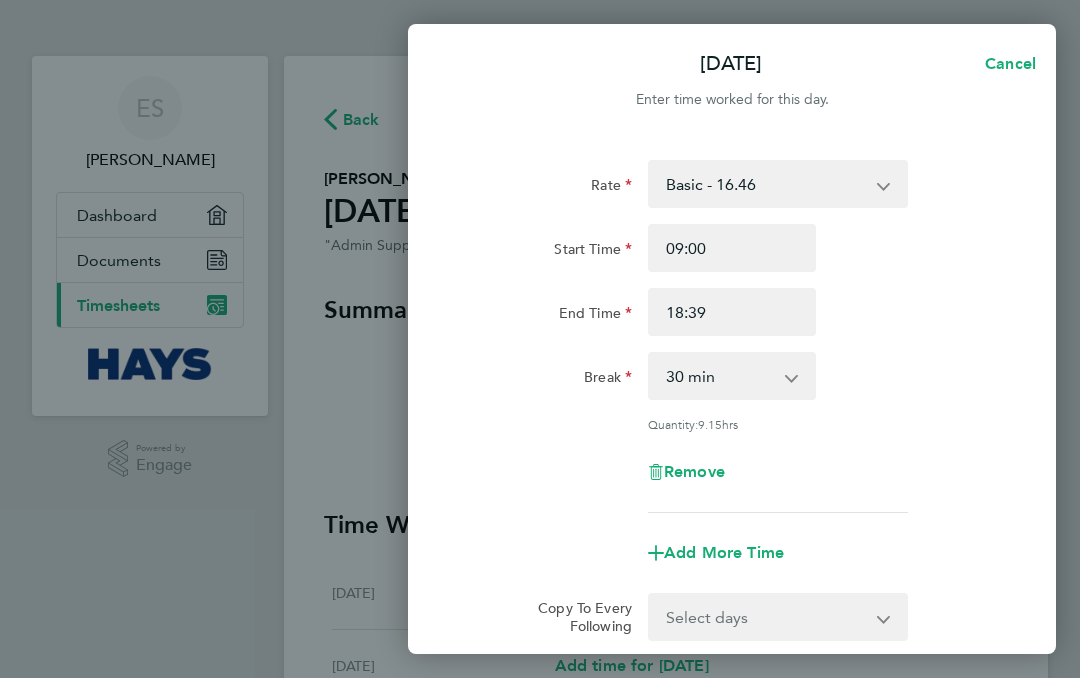 type on "18:36" 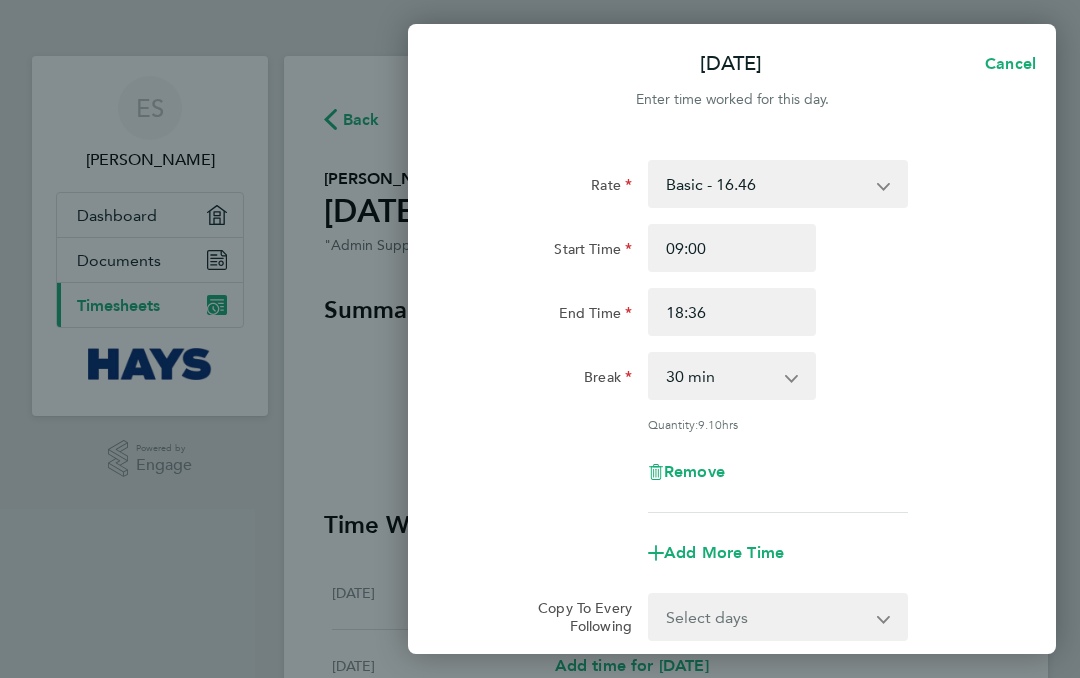 type on "18:30" 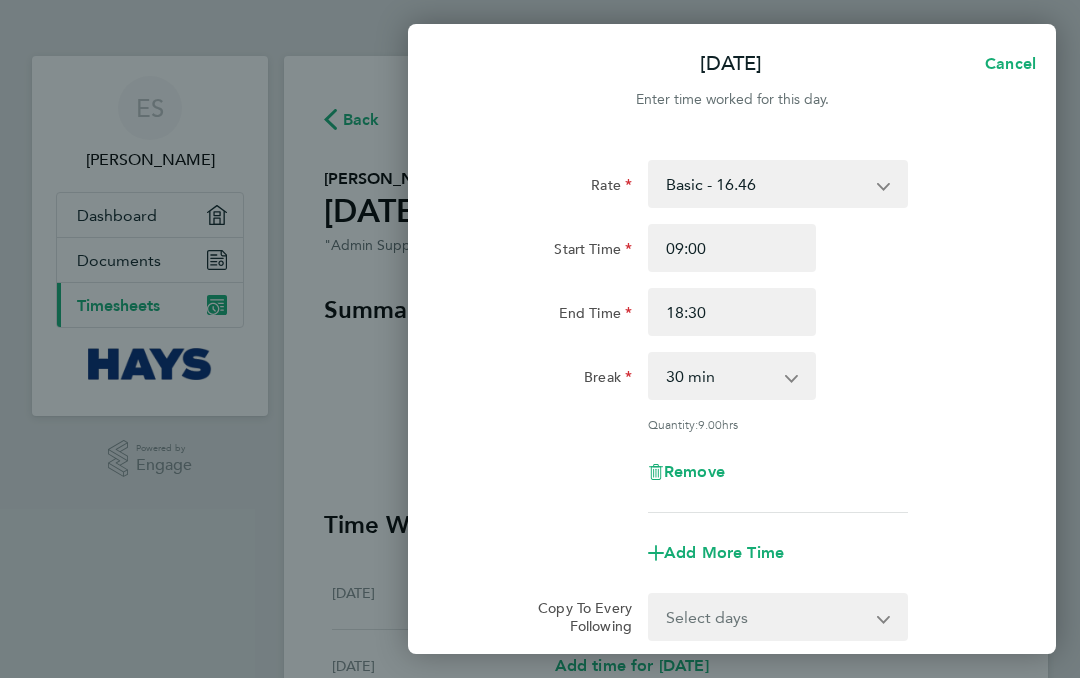 click on "0 min   15 min   30 min   45 min   60 min   75 min   90 min" at bounding box center [720, 376] 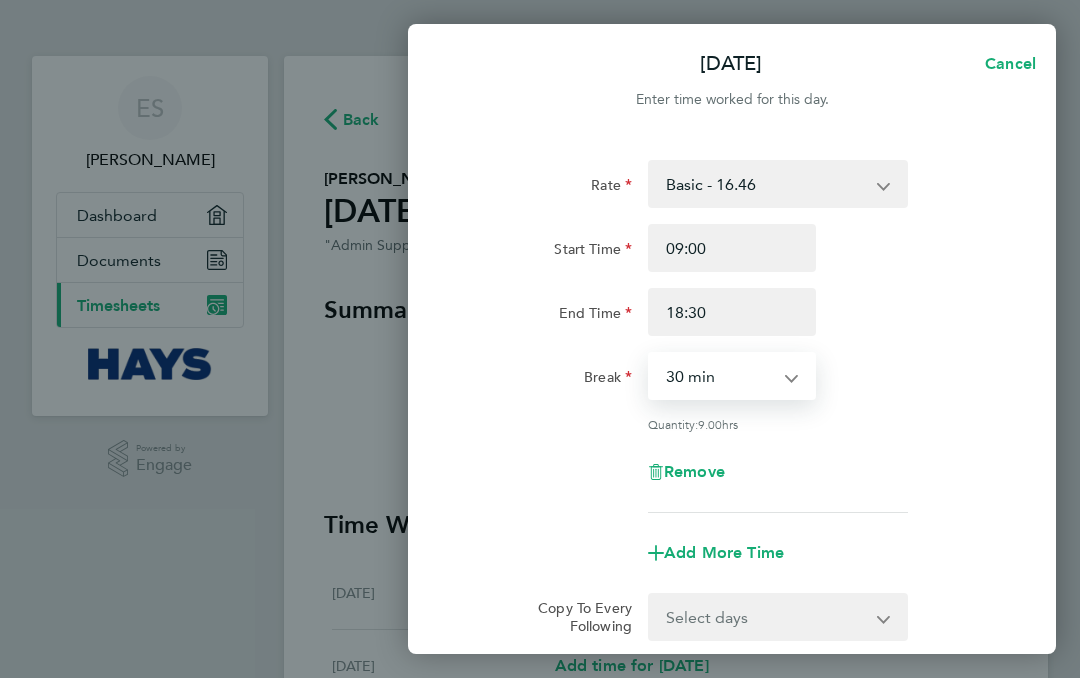 select on "0" 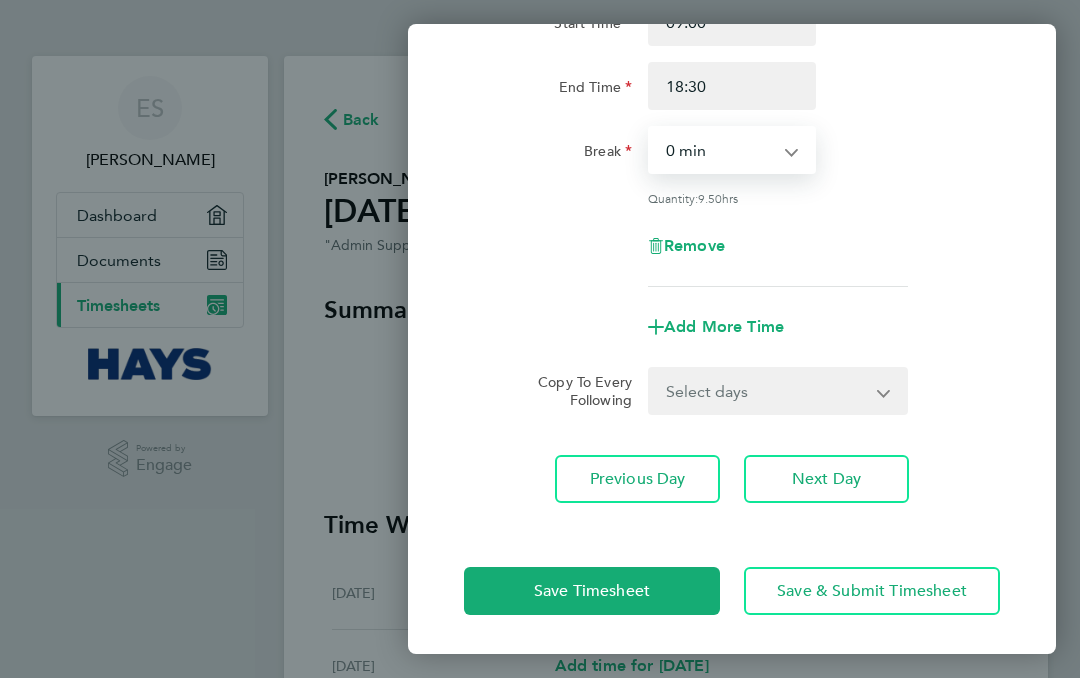 scroll, scrollTop: 225, scrollLeft: 0, axis: vertical 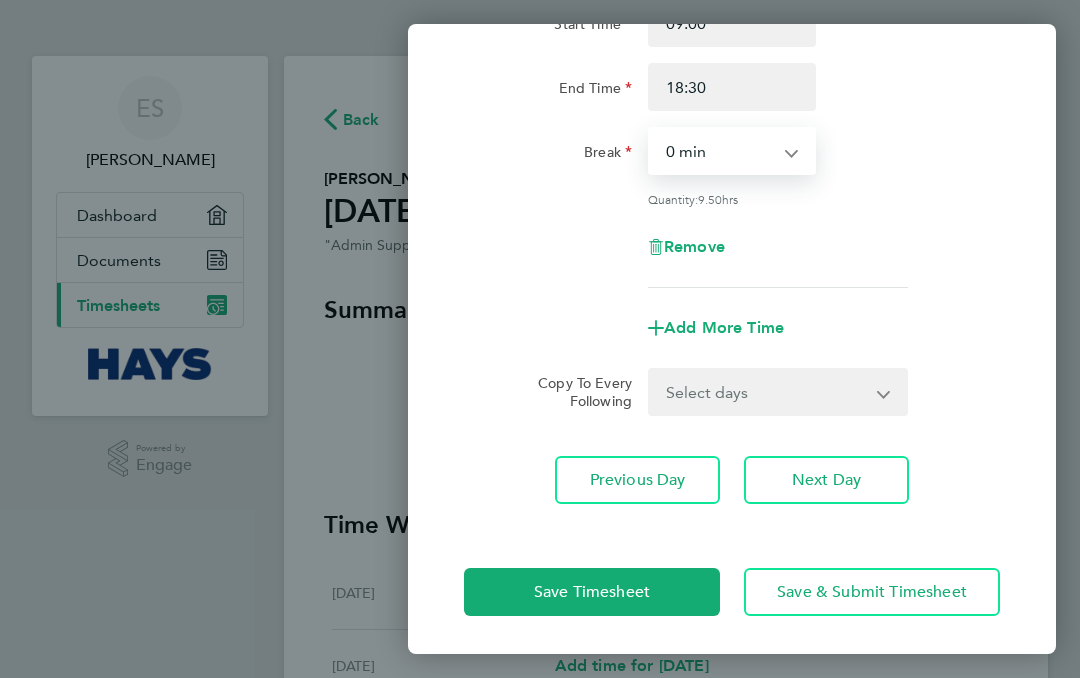 click on "Save Timesheet" 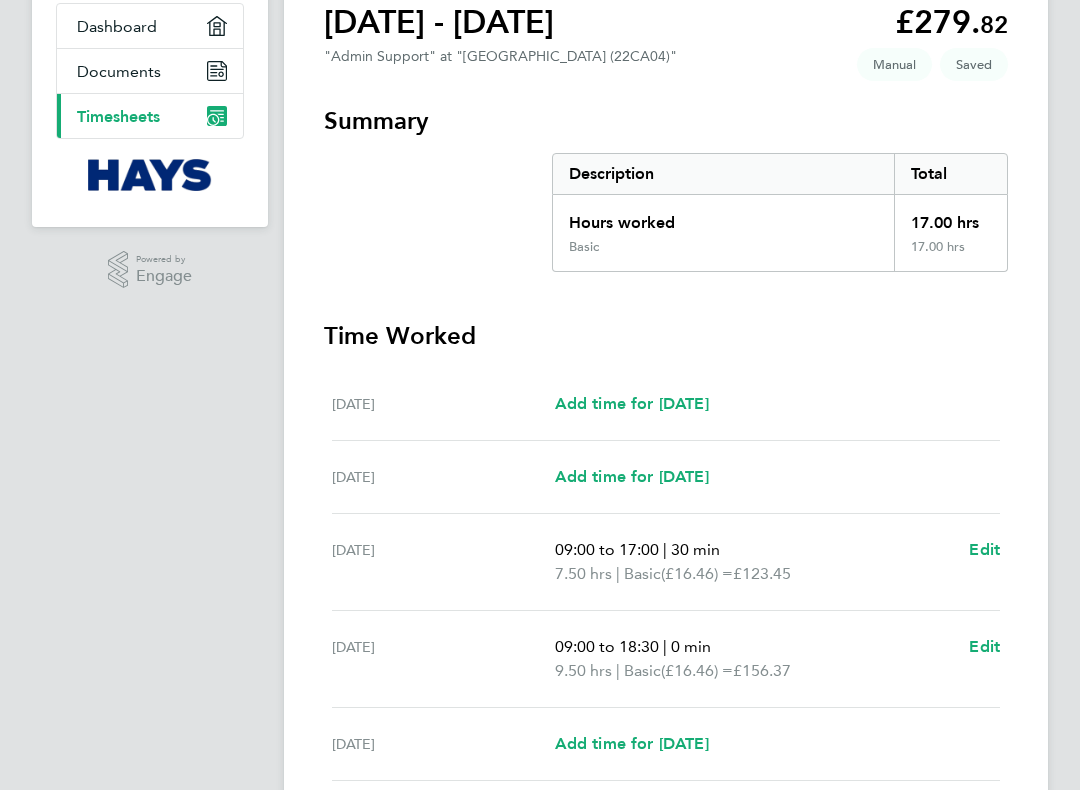 scroll, scrollTop: 188, scrollLeft: 0, axis: vertical 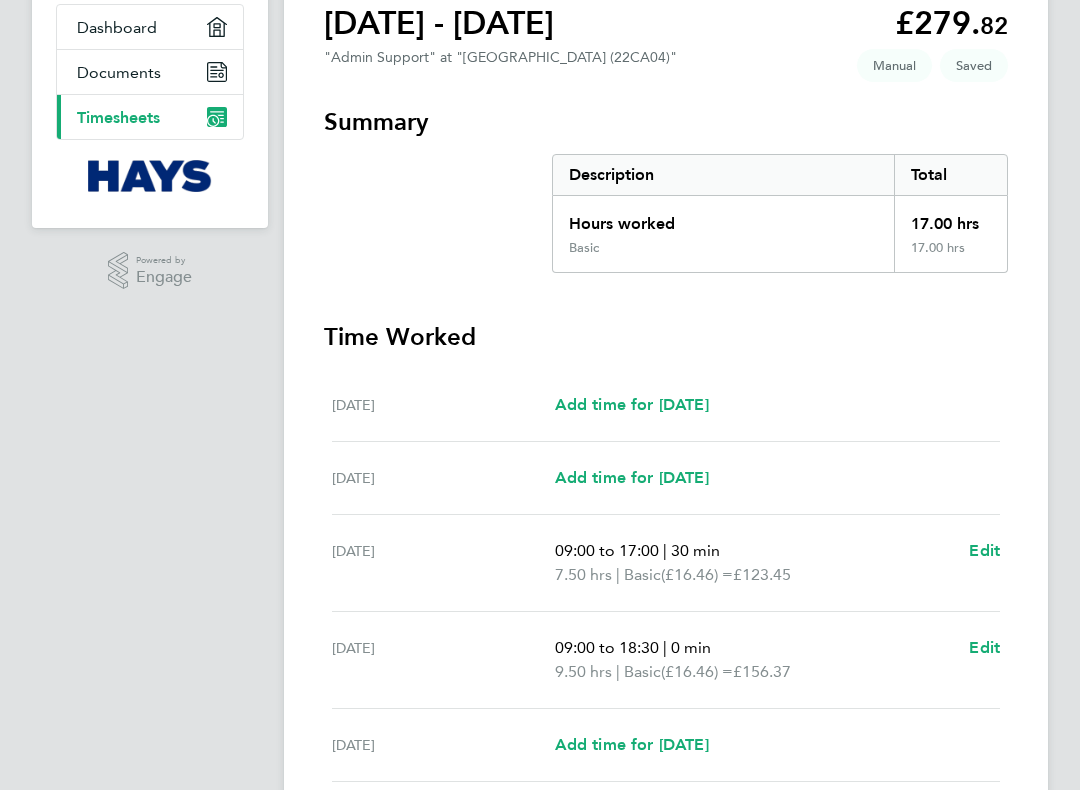 click on "£123.45" at bounding box center [762, 574] 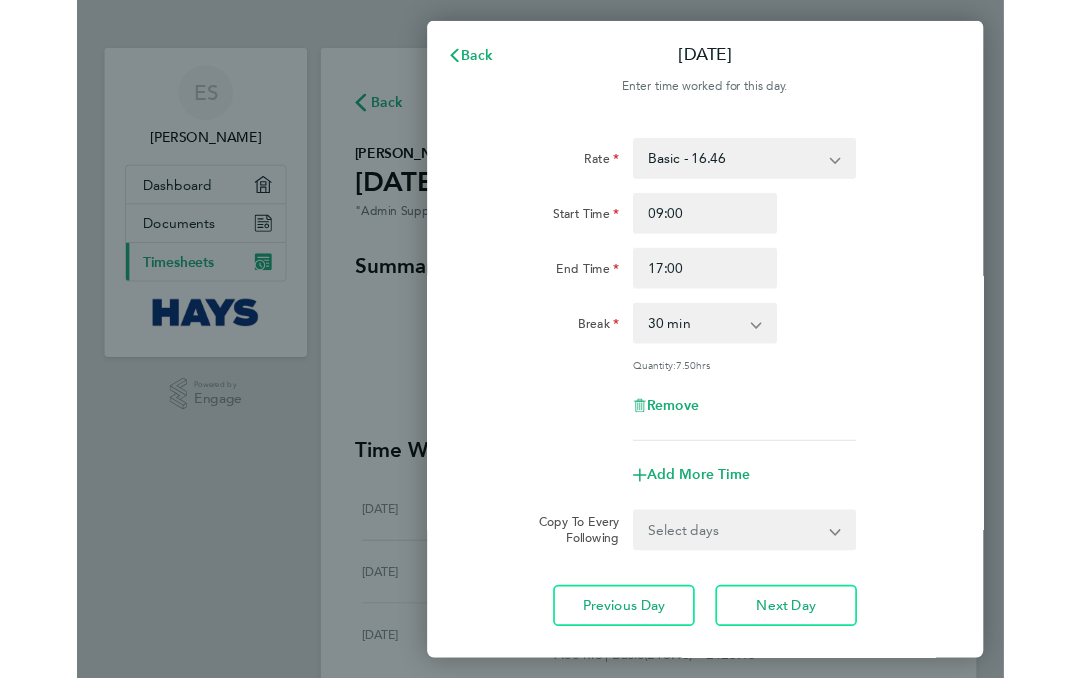 scroll, scrollTop: 0, scrollLeft: 0, axis: both 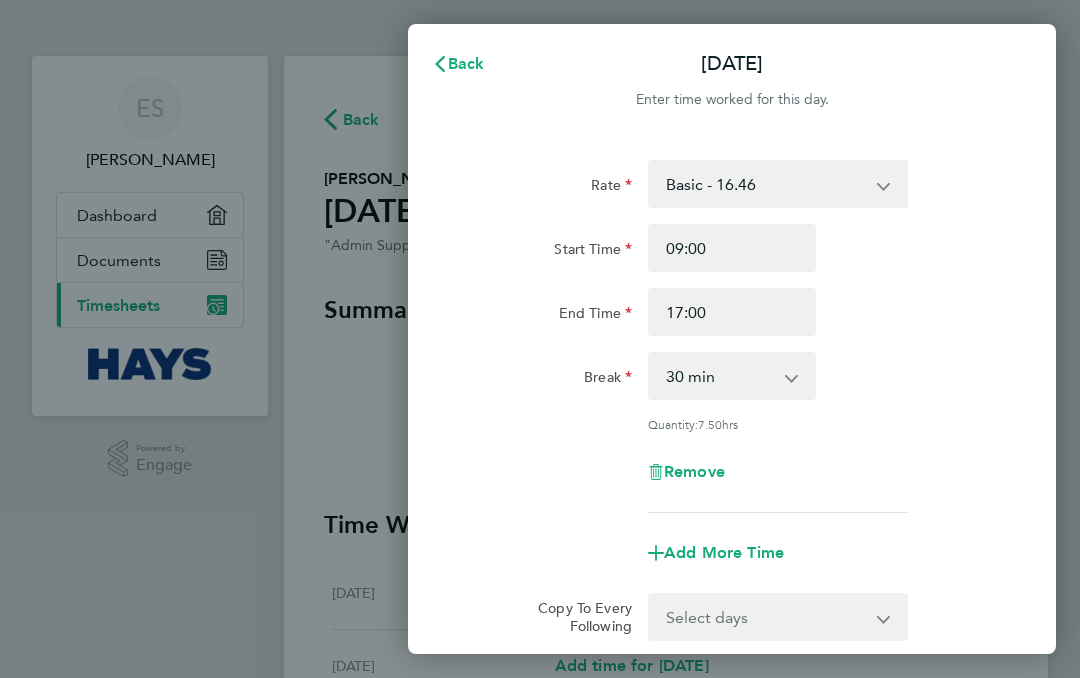 click on "0 min   15 min   30 min   45 min   60 min   75 min   90 min" at bounding box center (720, 376) 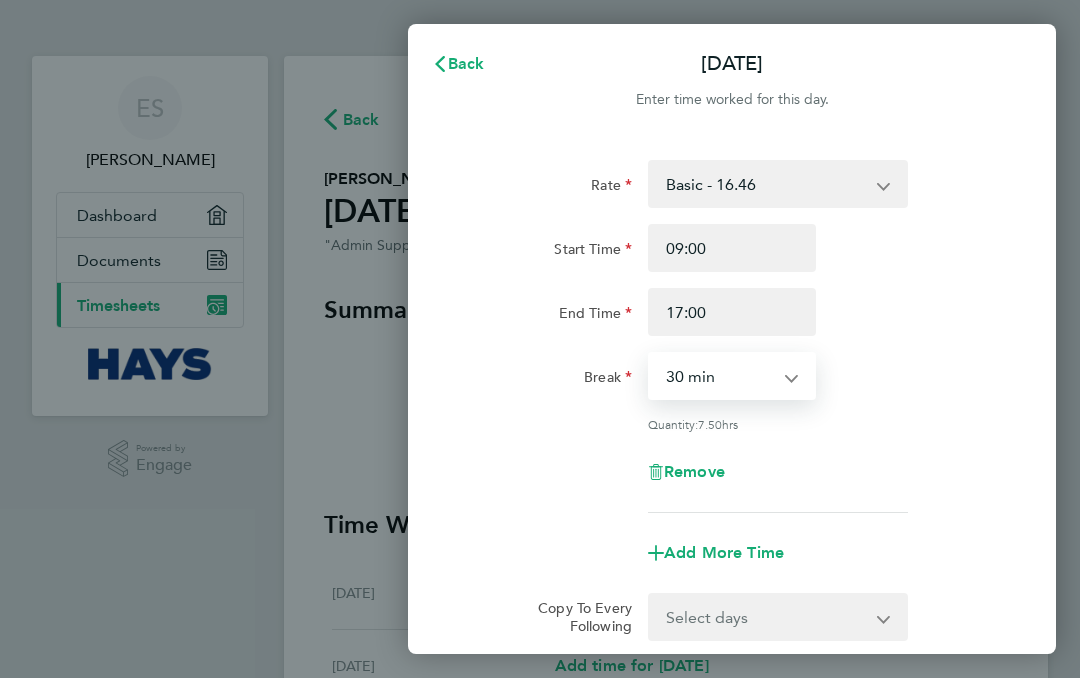 select on "0" 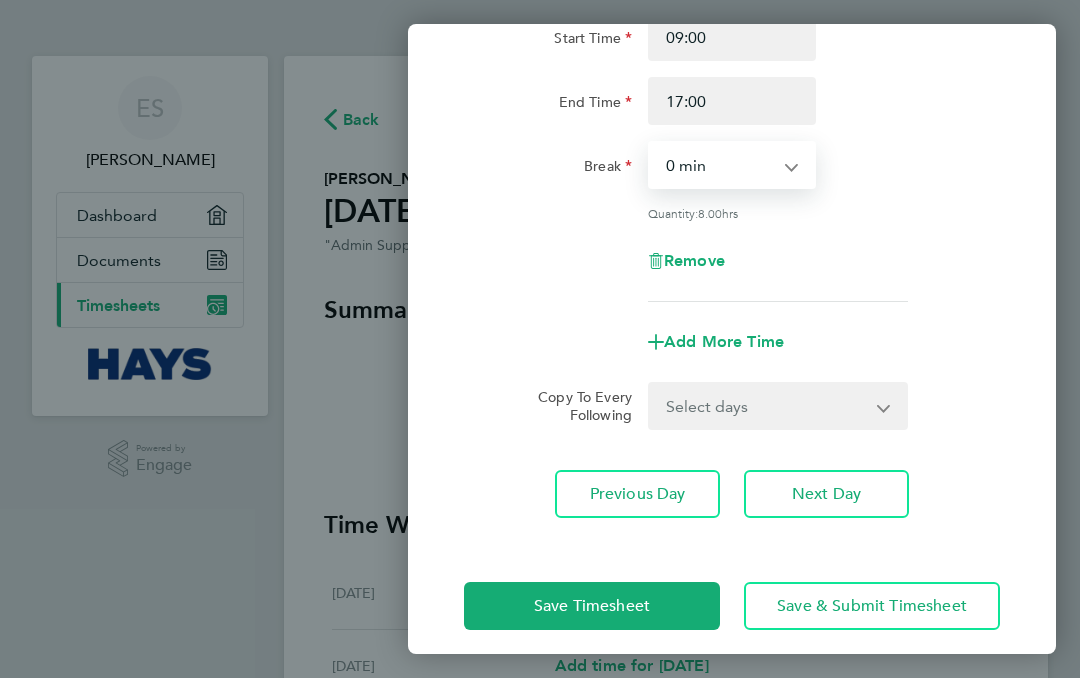 scroll, scrollTop: 220, scrollLeft: 0, axis: vertical 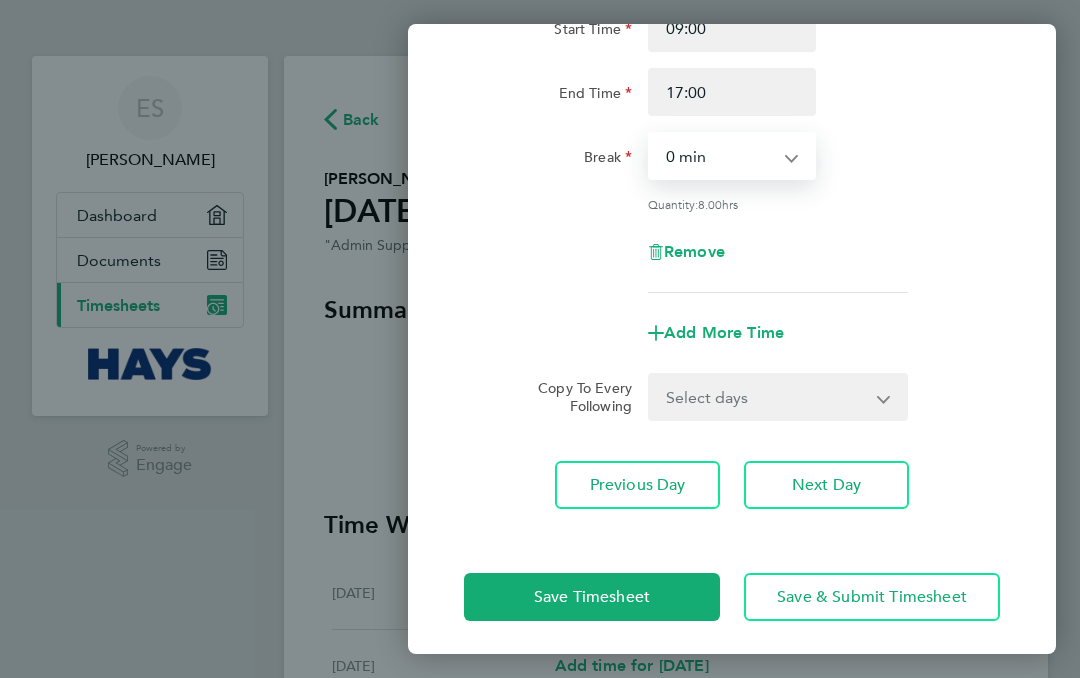 click on "Save Timesheet" 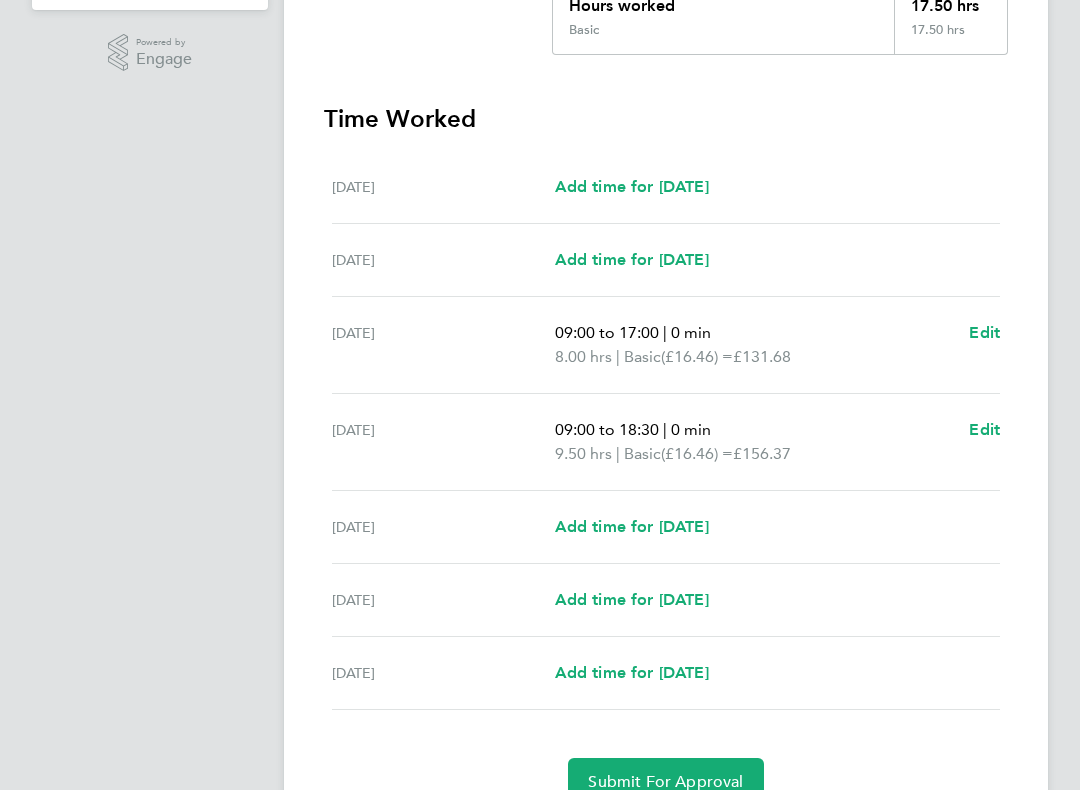 scroll, scrollTop: 406, scrollLeft: 0, axis: vertical 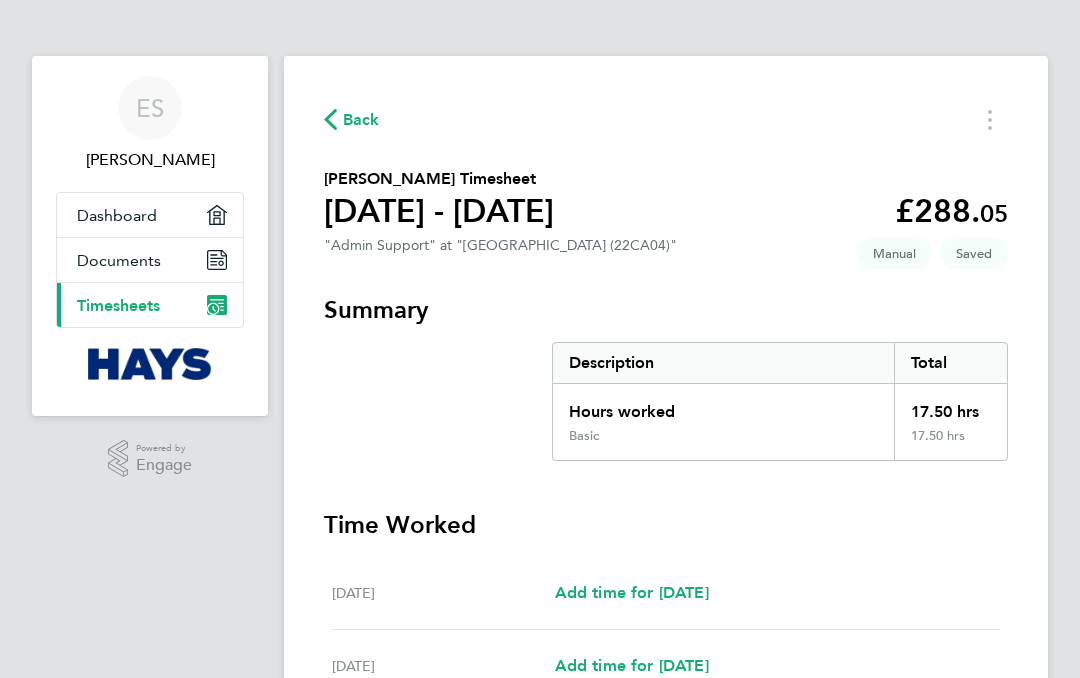select on "30" 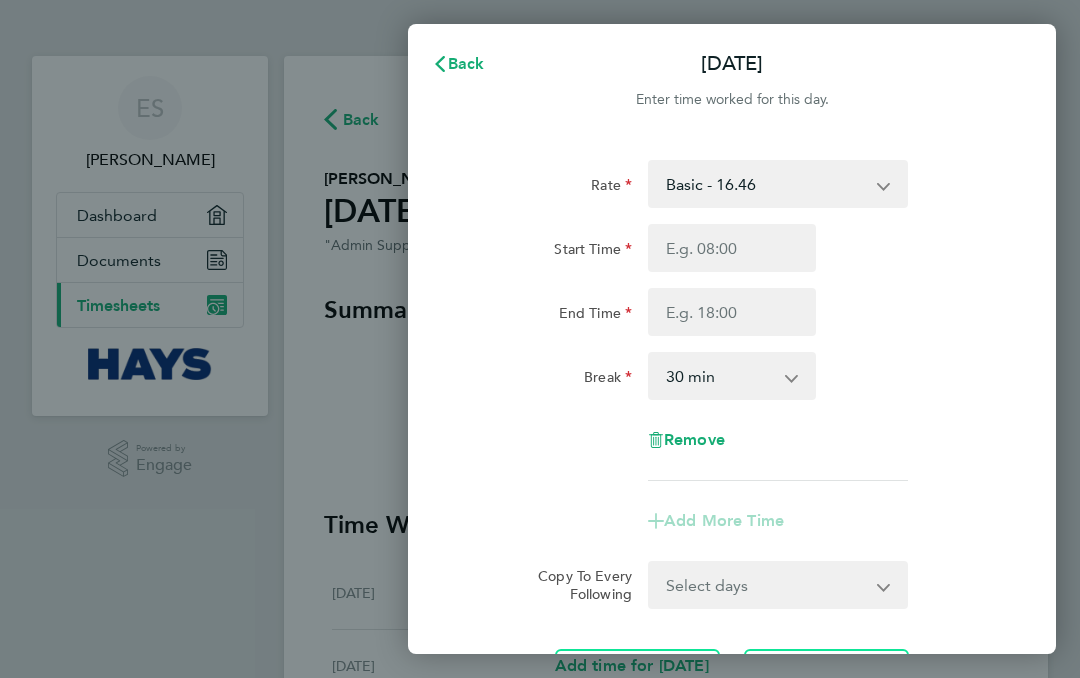 click on "Start Time" at bounding box center [732, 248] 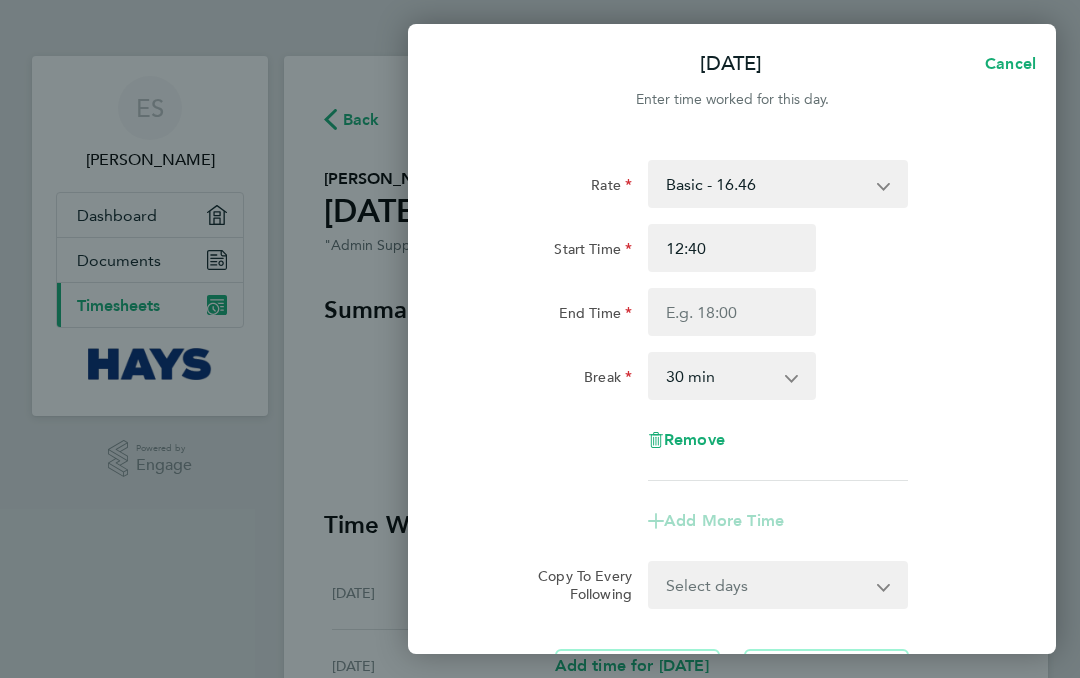 type on "09:40" 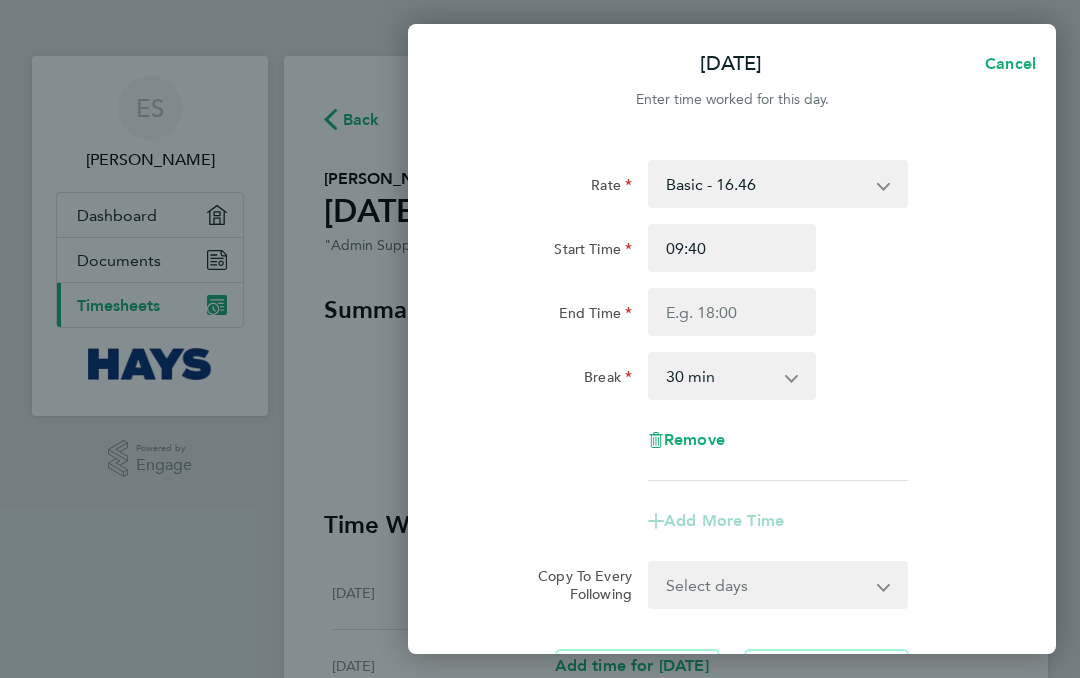 type on "09:44" 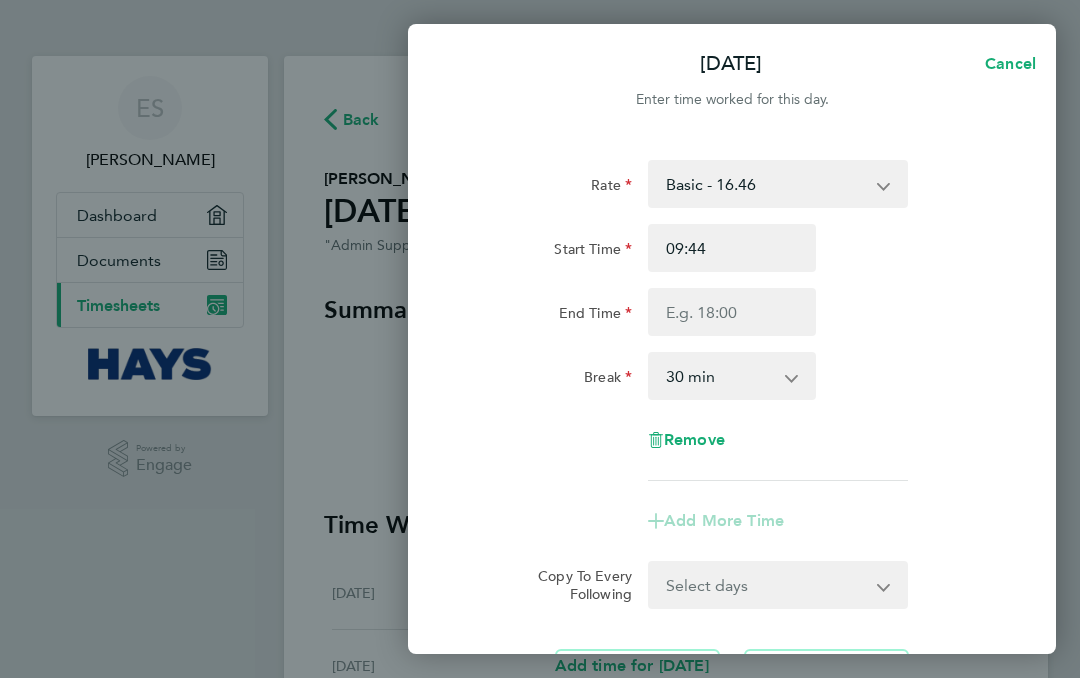 type on "09:00" 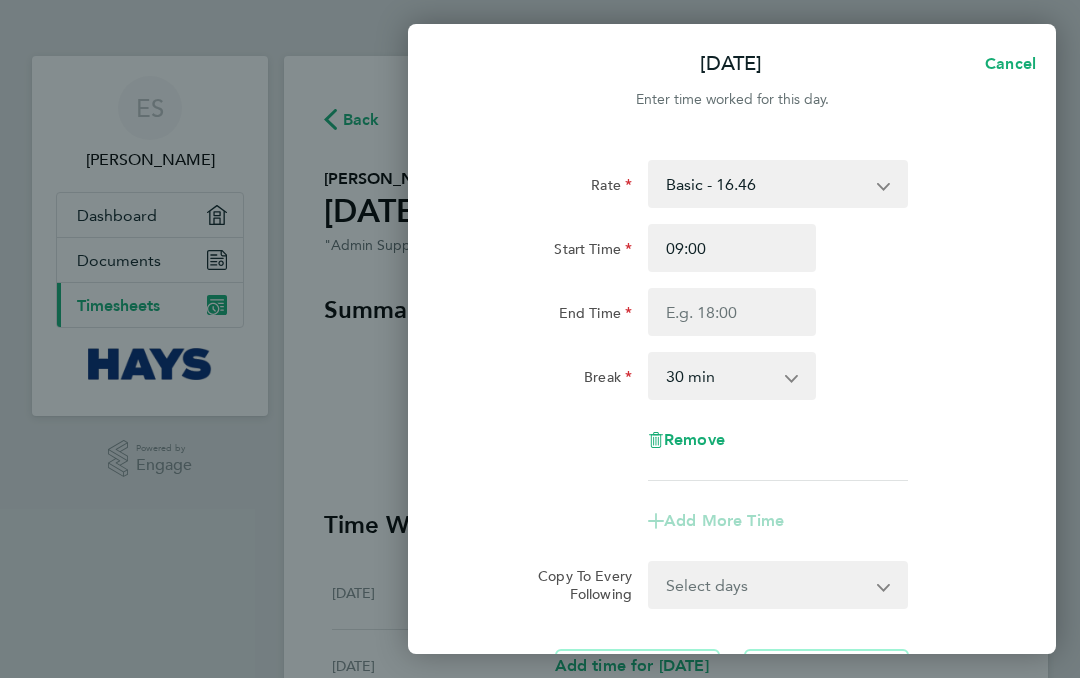click on "End Time" at bounding box center (732, 312) 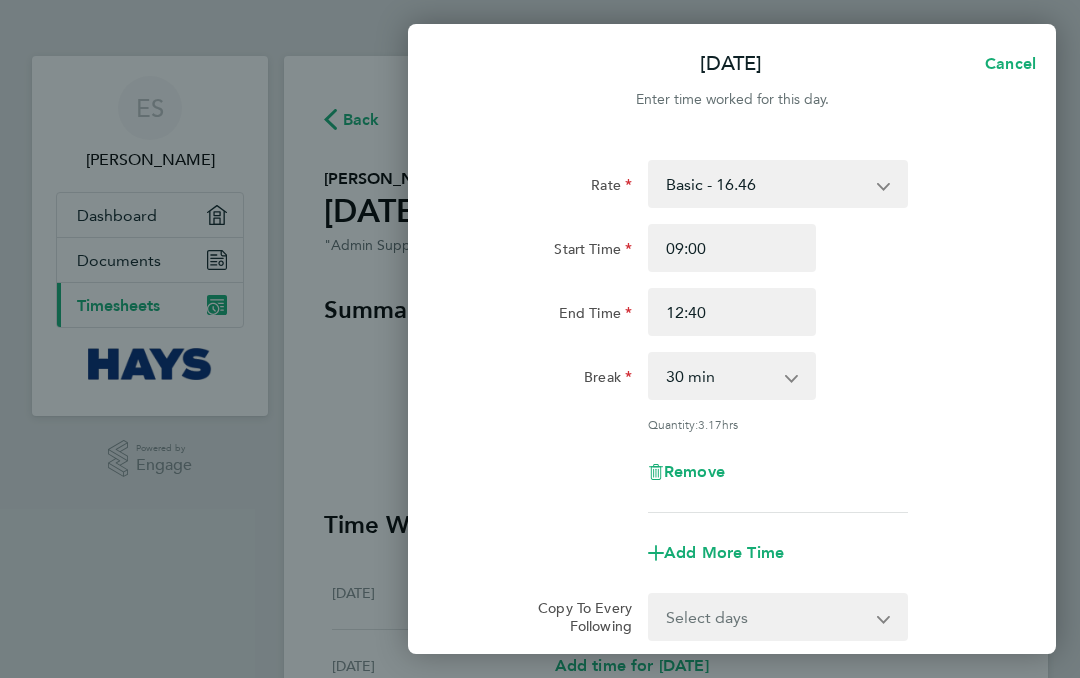 type on "16:40" 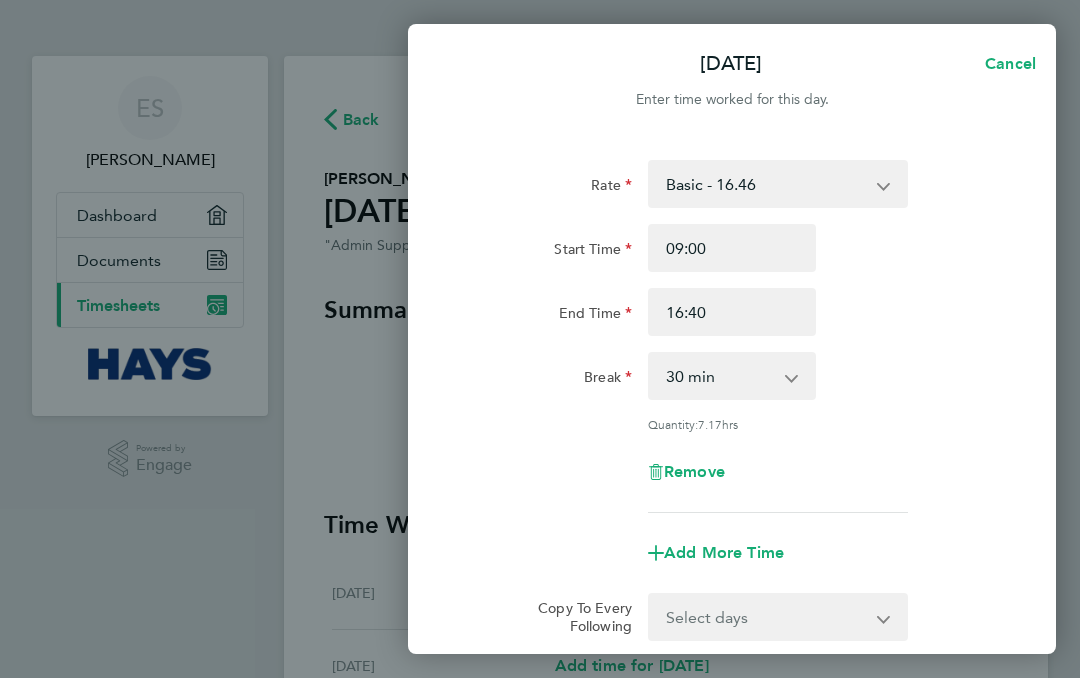 type on "17:40" 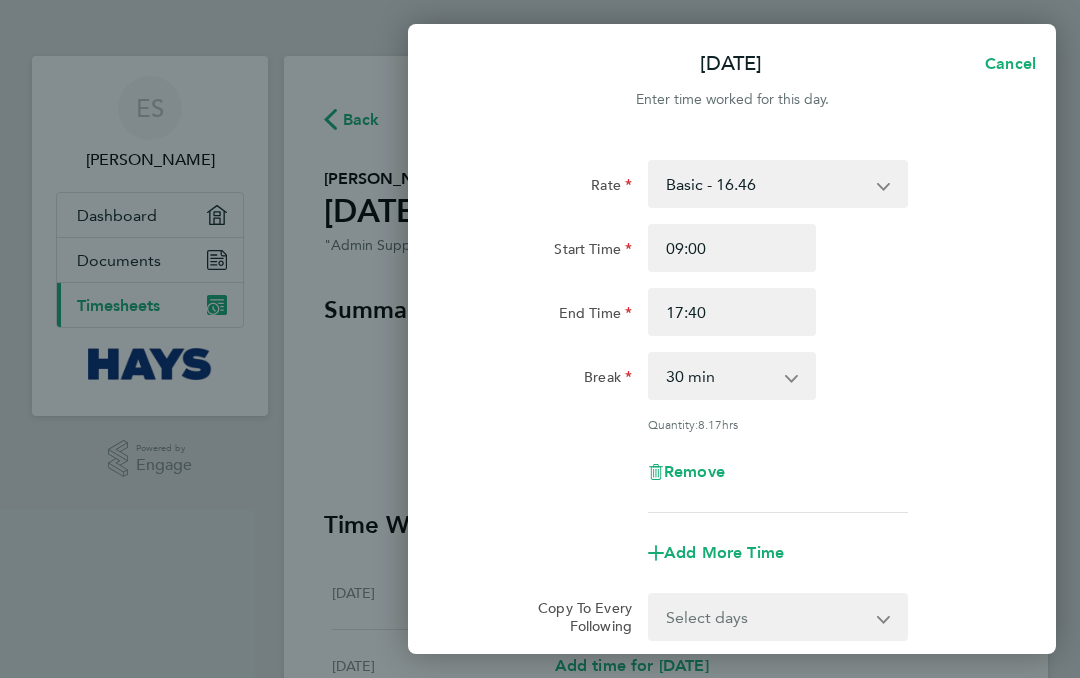 scroll, scrollTop: 1, scrollLeft: 0, axis: vertical 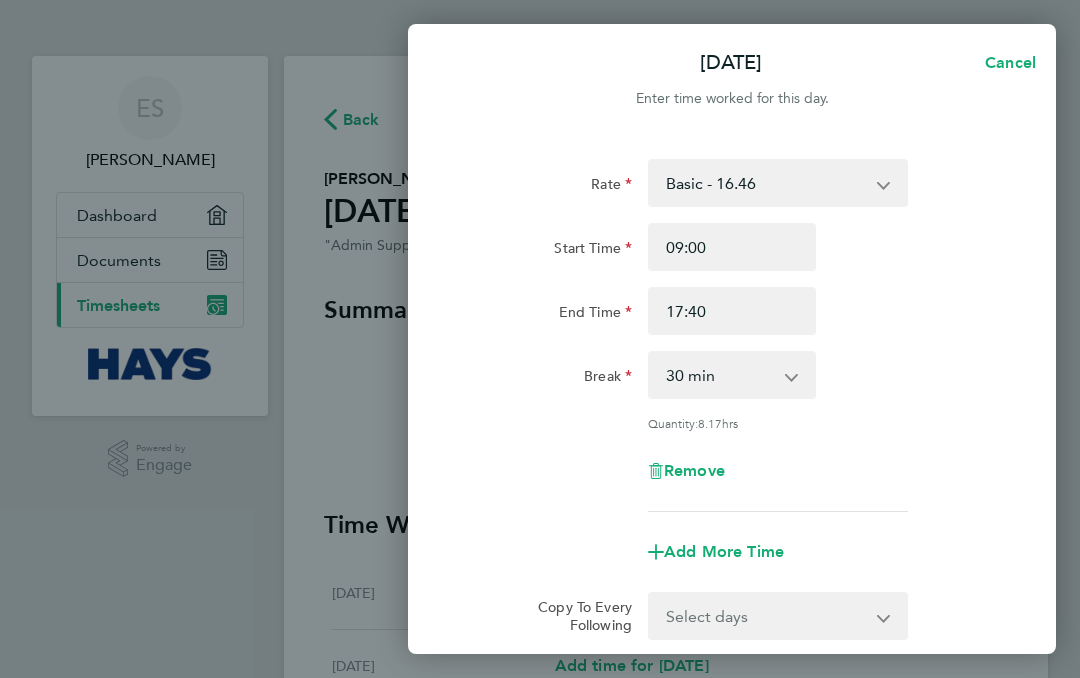 click on "0 min   15 min   30 min   45 min   60 min   75 min   90 min" at bounding box center [720, 375] 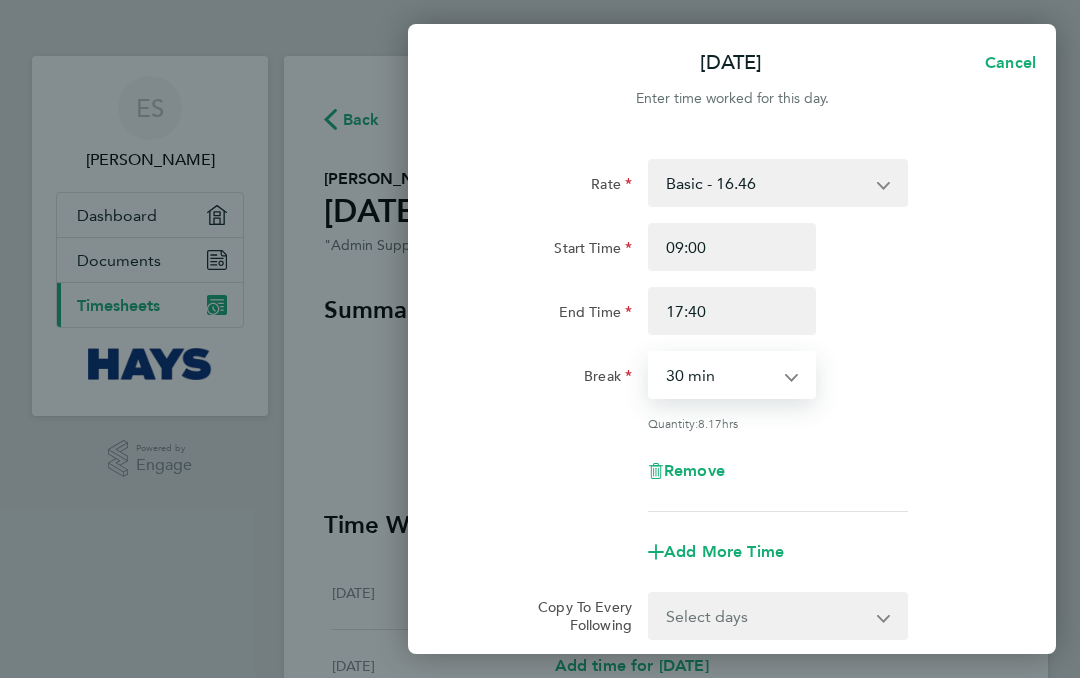 select on "90" 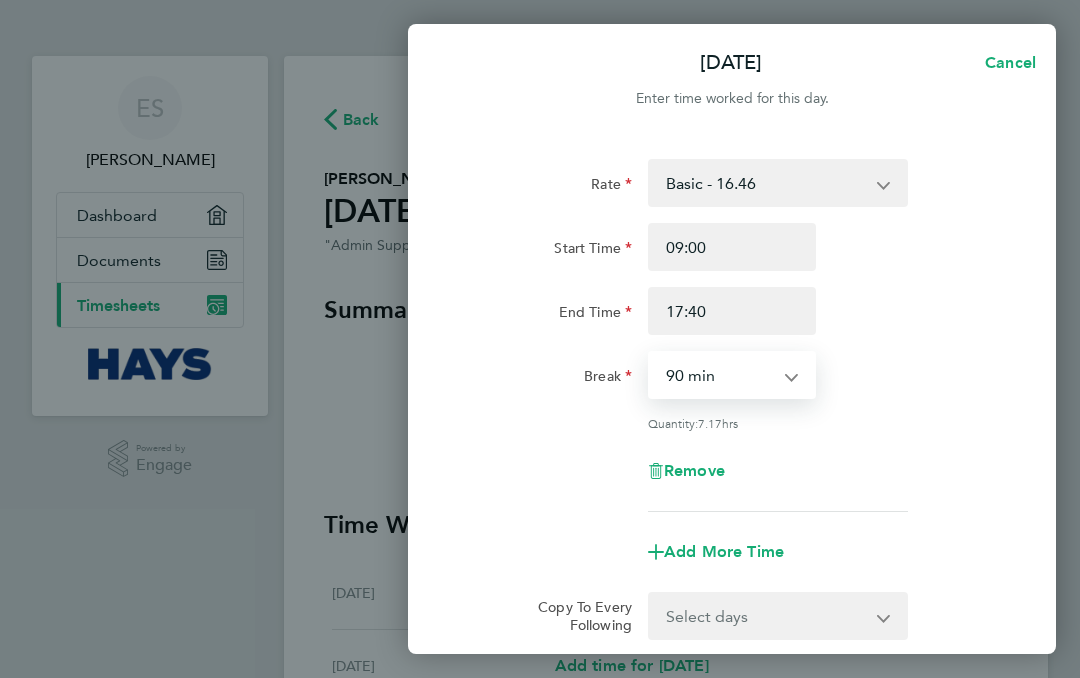 click on "17:40" at bounding box center [732, 311] 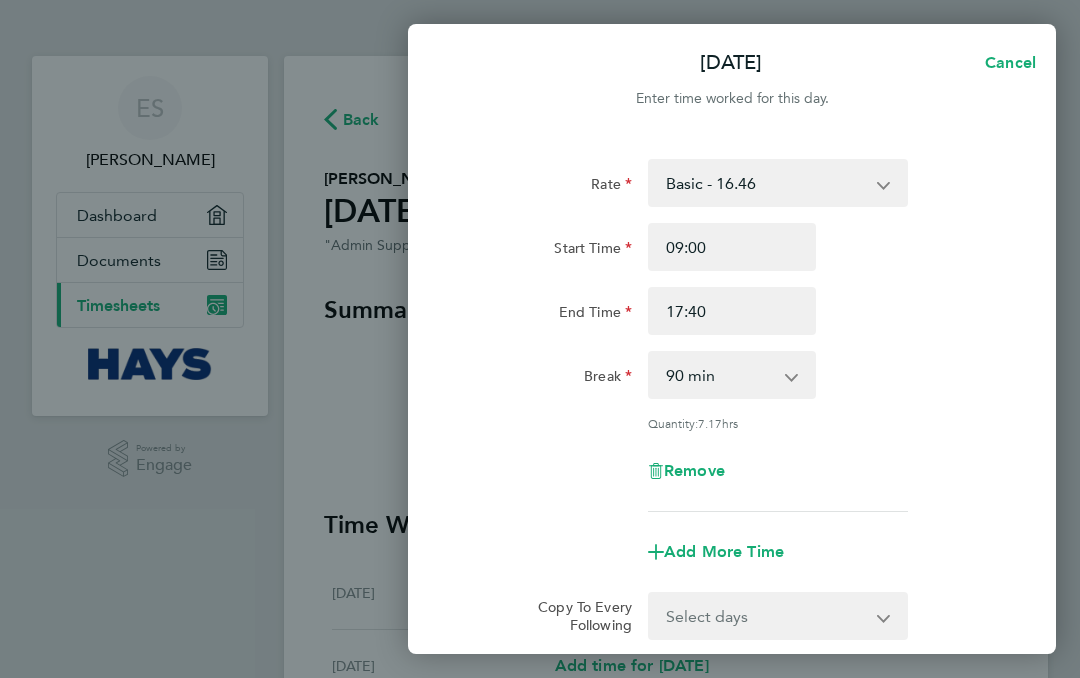 type on "17:43" 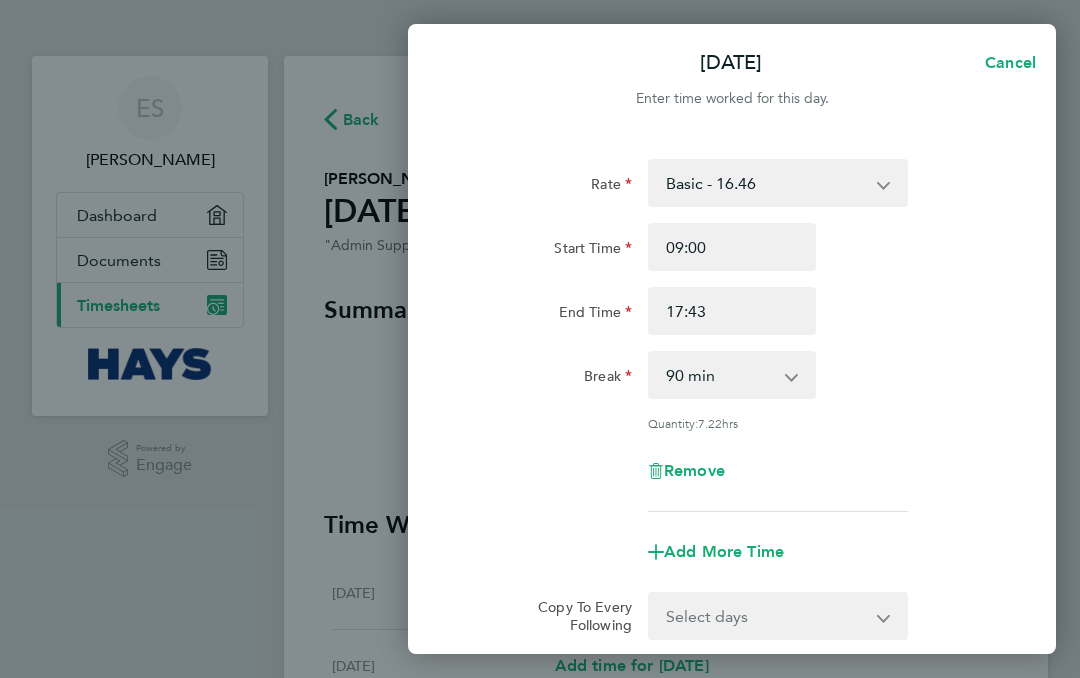 type on "17:55" 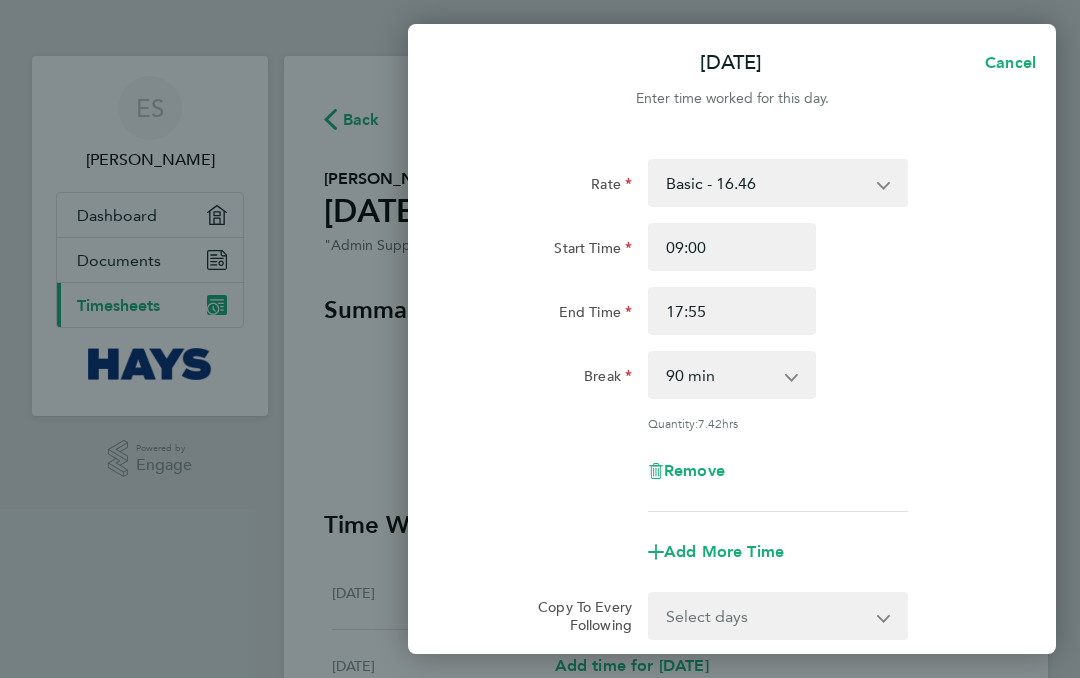 type on "17:59" 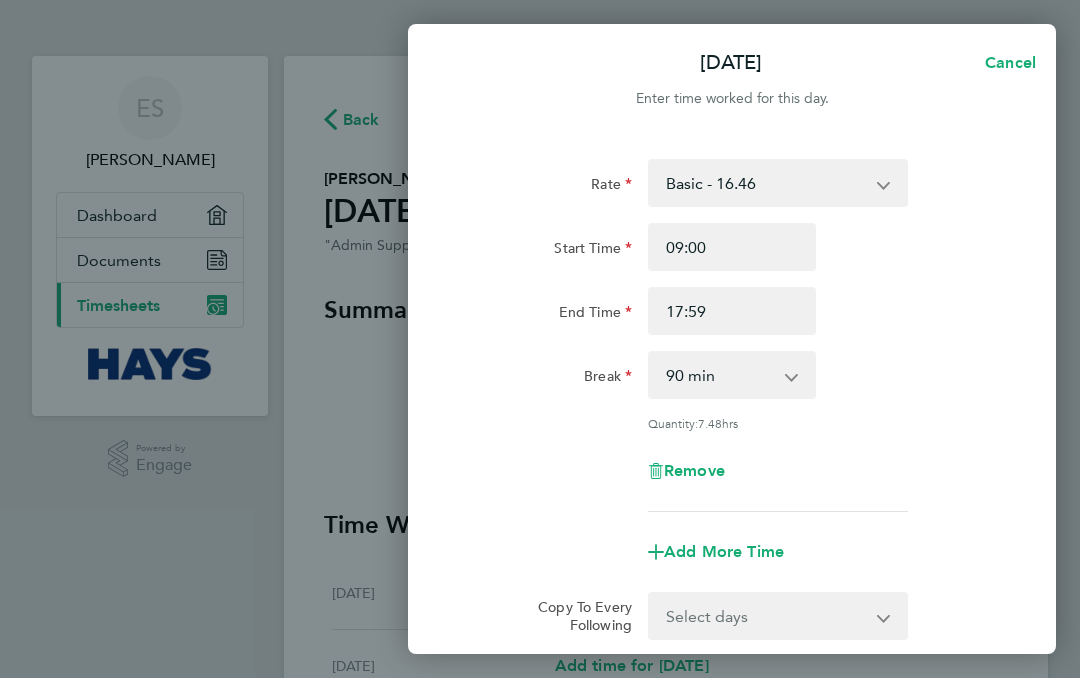 type on "17:00" 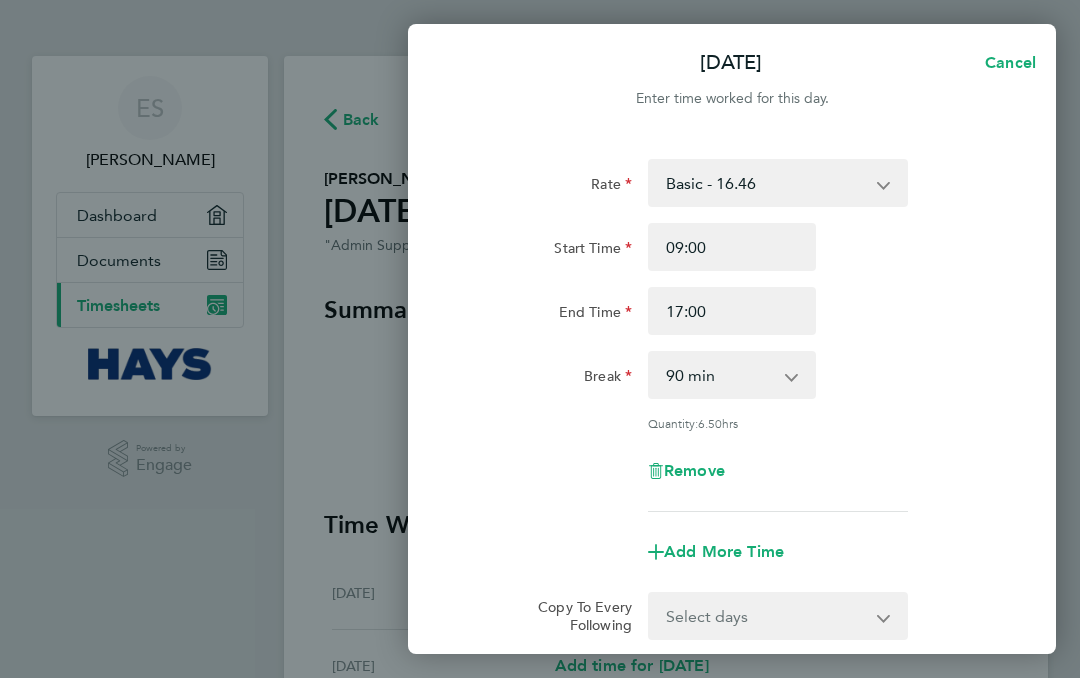 click on "0 min   15 min   30 min   45 min   60 min   75 min   90 min" at bounding box center [720, 375] 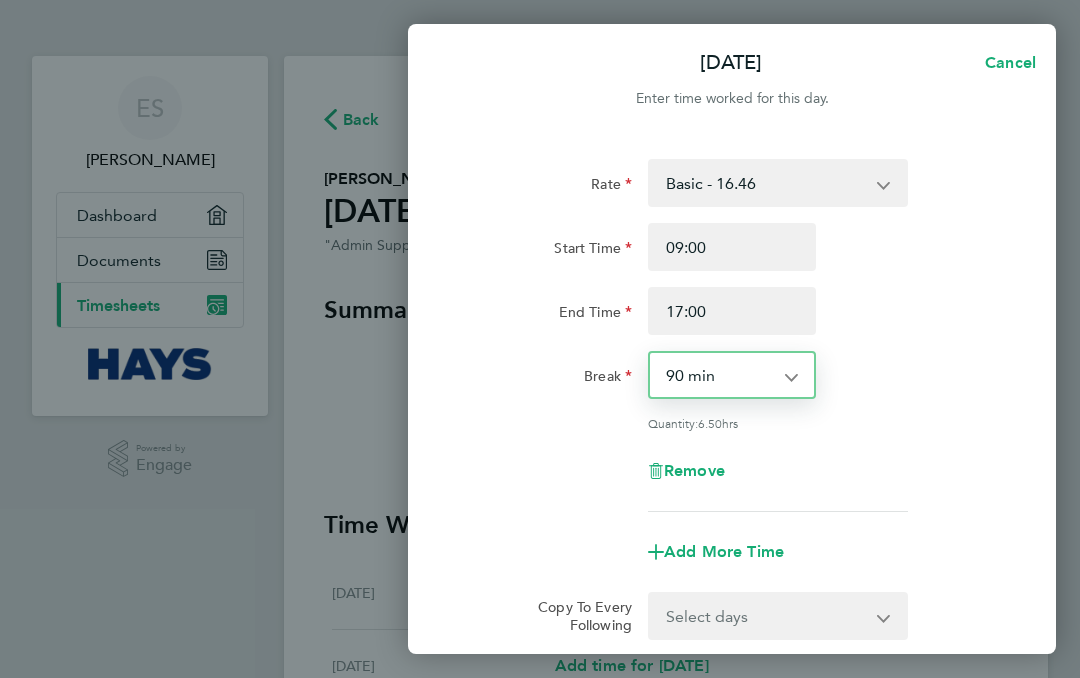 select on "0" 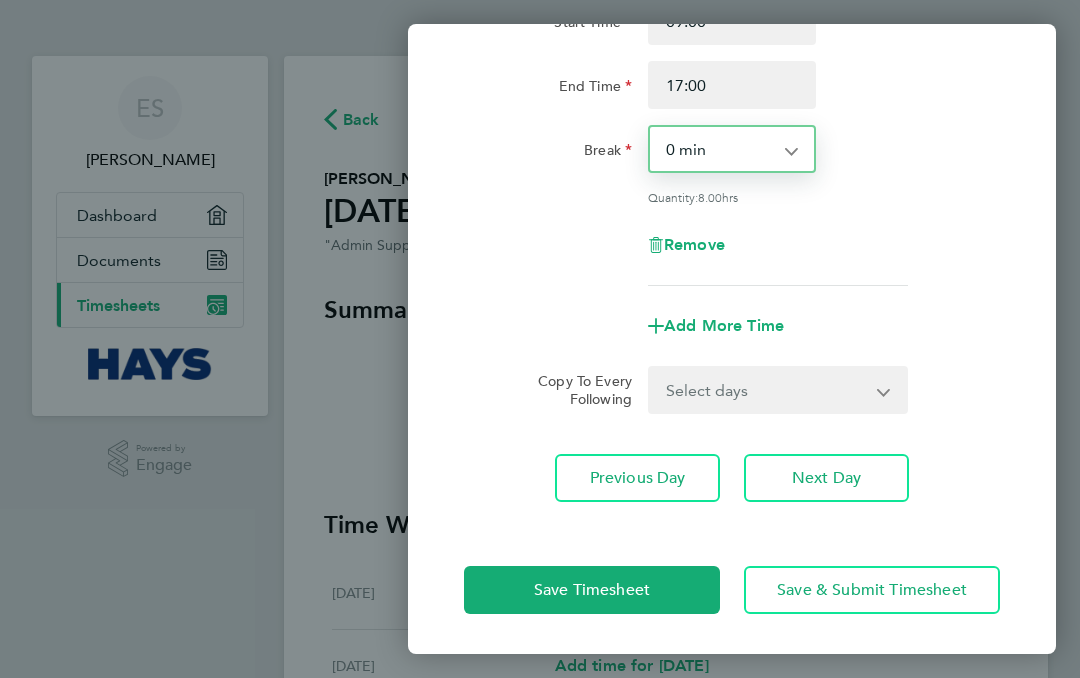 scroll, scrollTop: 227, scrollLeft: 0, axis: vertical 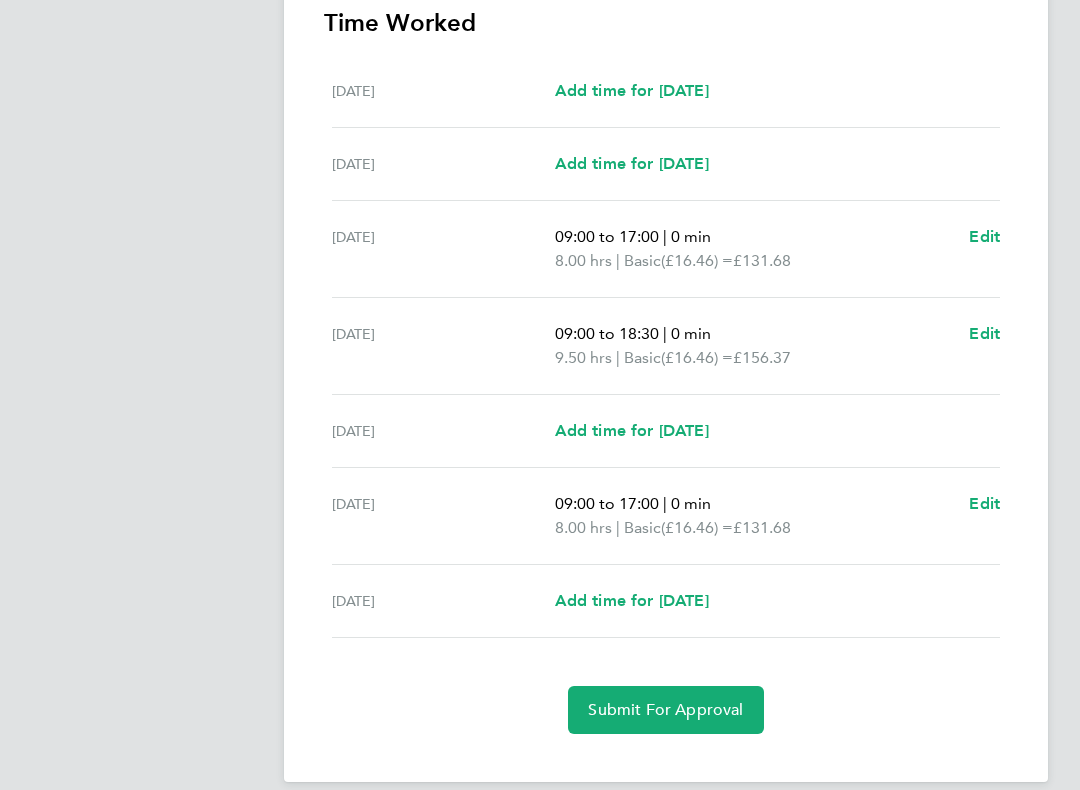 click on "Submit For Approval" 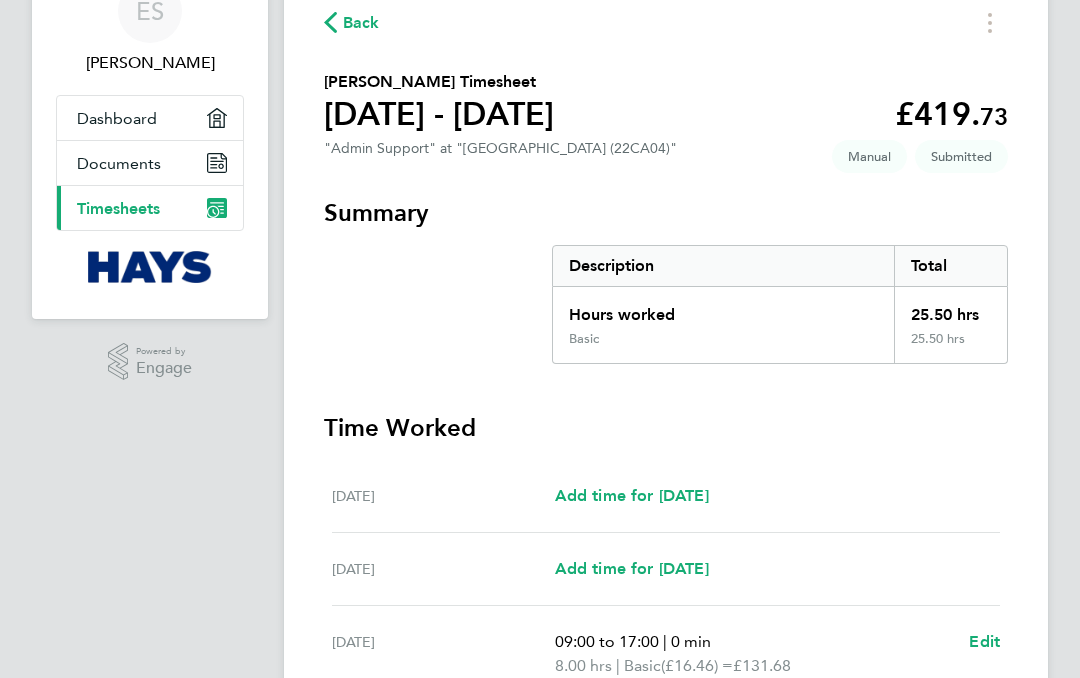 scroll, scrollTop: 0, scrollLeft: 0, axis: both 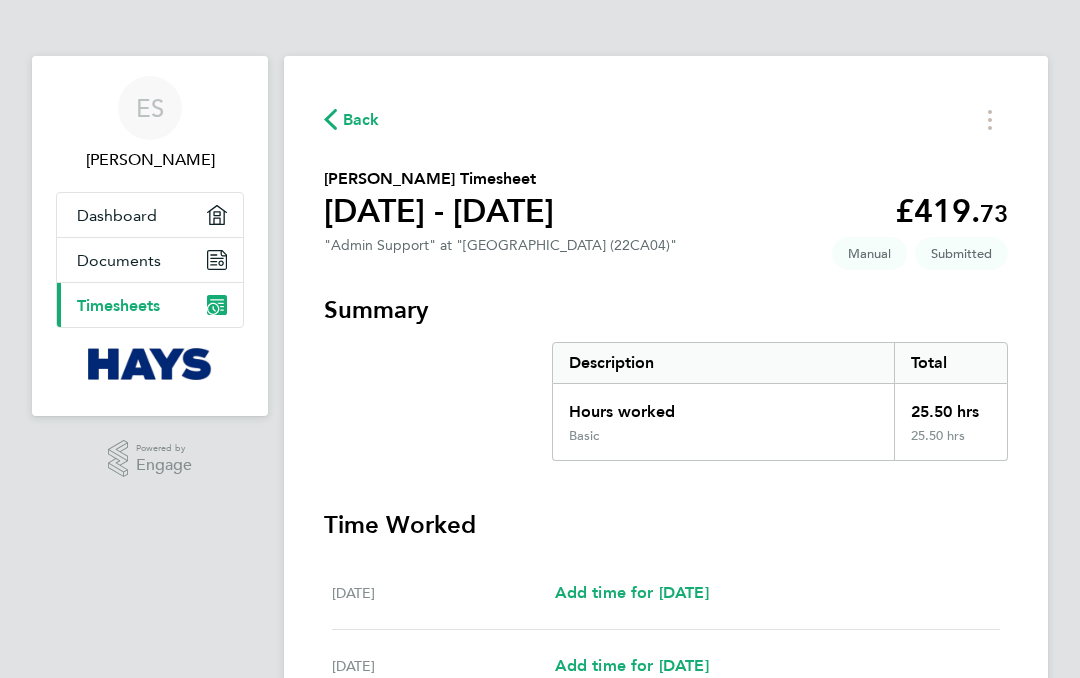 click 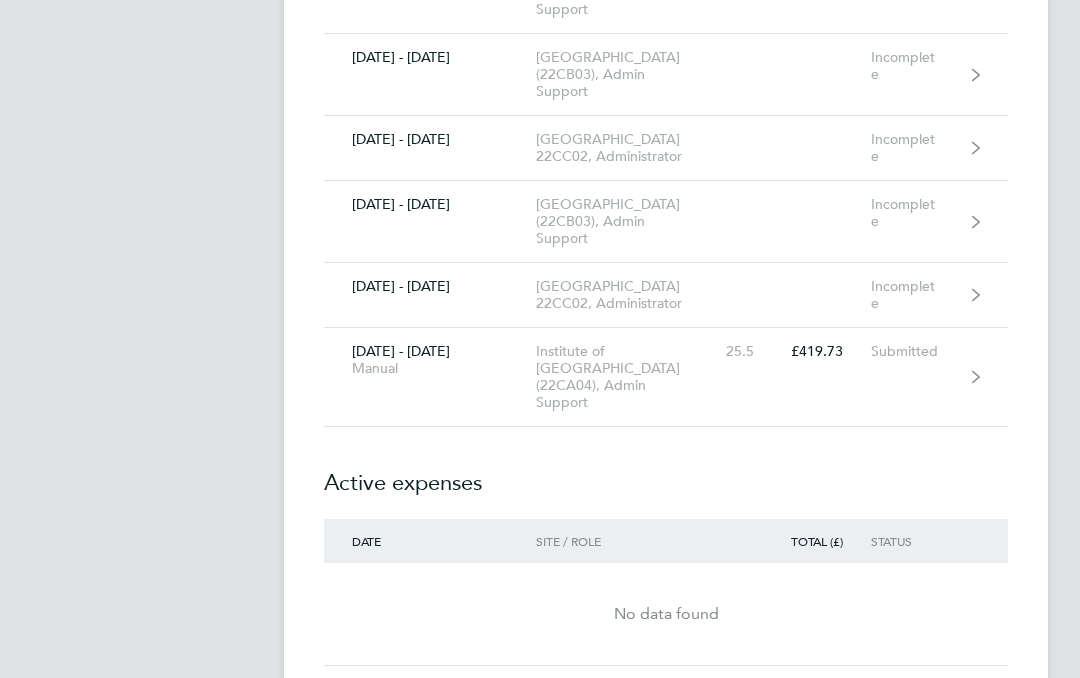 scroll, scrollTop: 1730, scrollLeft: 0, axis: vertical 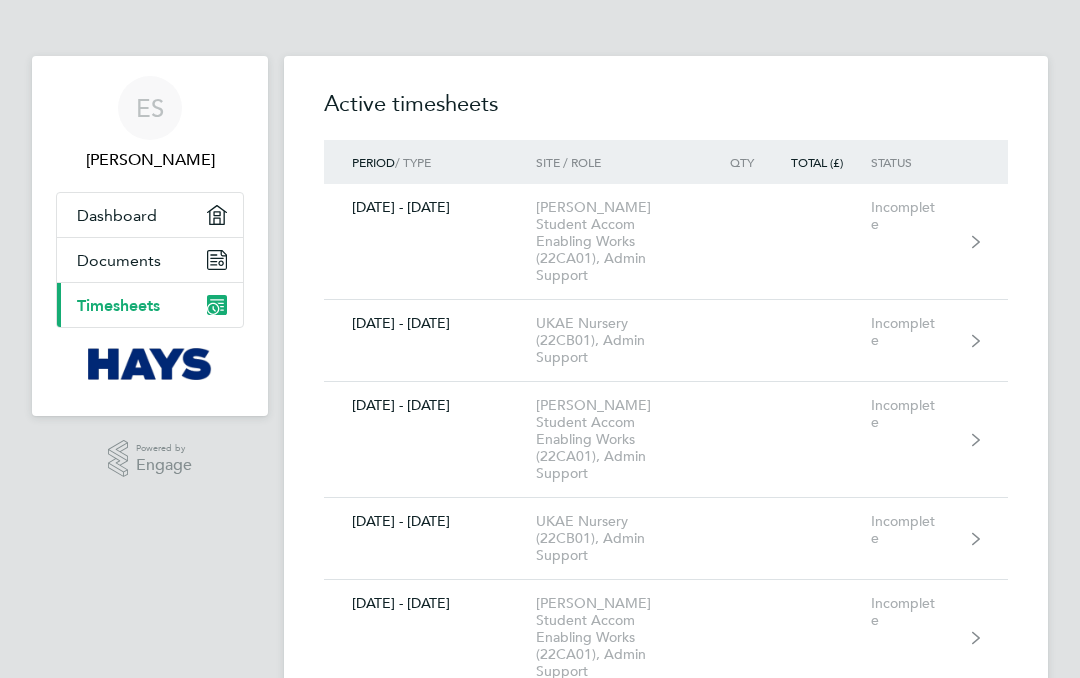 click on "ES   [PERSON_NAME]   Applications:   Dashboard
Documents
Current page:   Timesheets
.st0{fill:#C0C1C2;}
Powered by Engage  Timesheets   Expenses  Active timesheets Period  / Type  Site / Role Qty Total (£) Status  [DATE] - [DATE]  [PERSON_NAME] Student Accom Enabling Works (22CA01), Admin Support  Incomplete
[DATE] - [DATE]  UKAE Nursery (22CB01), Admin Support  Incomplete
[DATE] - [DATE]  [PERSON_NAME] Student Accom Enabling Works (22CA01), Admin Support  Incomplete
[DATE] - [DATE]  UKAE Nursery (22CB01), Admin Support  Incomplete
[DATE] - [DATE]  [PERSON_NAME] Student Accom Enabling Works (22CA01), Admin Support  Incomplete
[DATE] - [DATE]  UKAE Nursery (22CB01), Admin Support  Incomplete
[DATE] - [DATE]  [GEOGRAPHIC_DATA] (22CB03), Admin Support  Incomplete
Incomplete" at bounding box center [540, 5055] 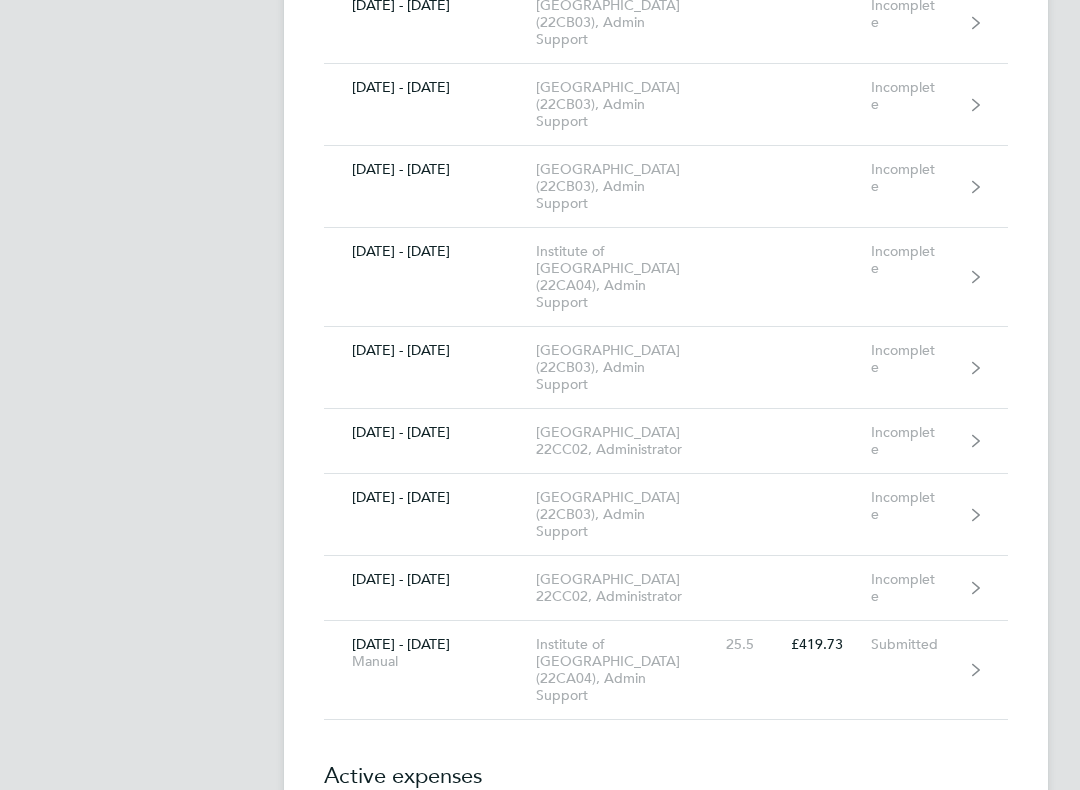 scroll, scrollTop: 1438, scrollLeft: 0, axis: vertical 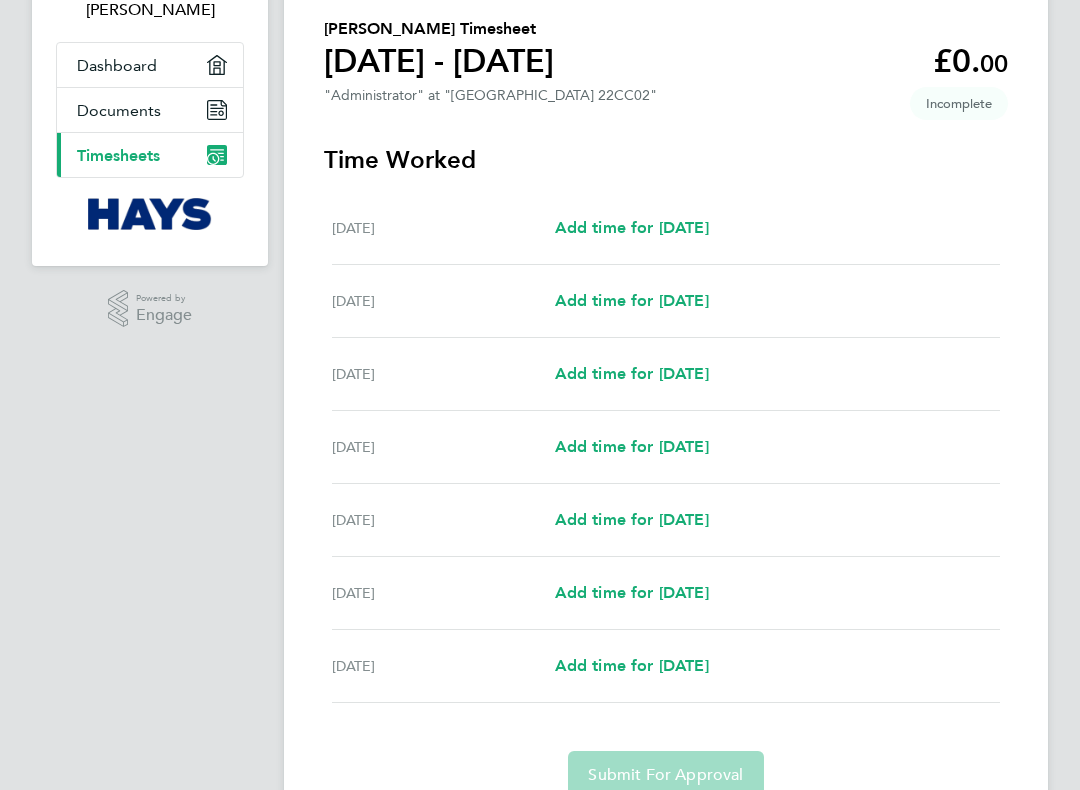 click on "Add time for [DATE]" at bounding box center (632, 520) 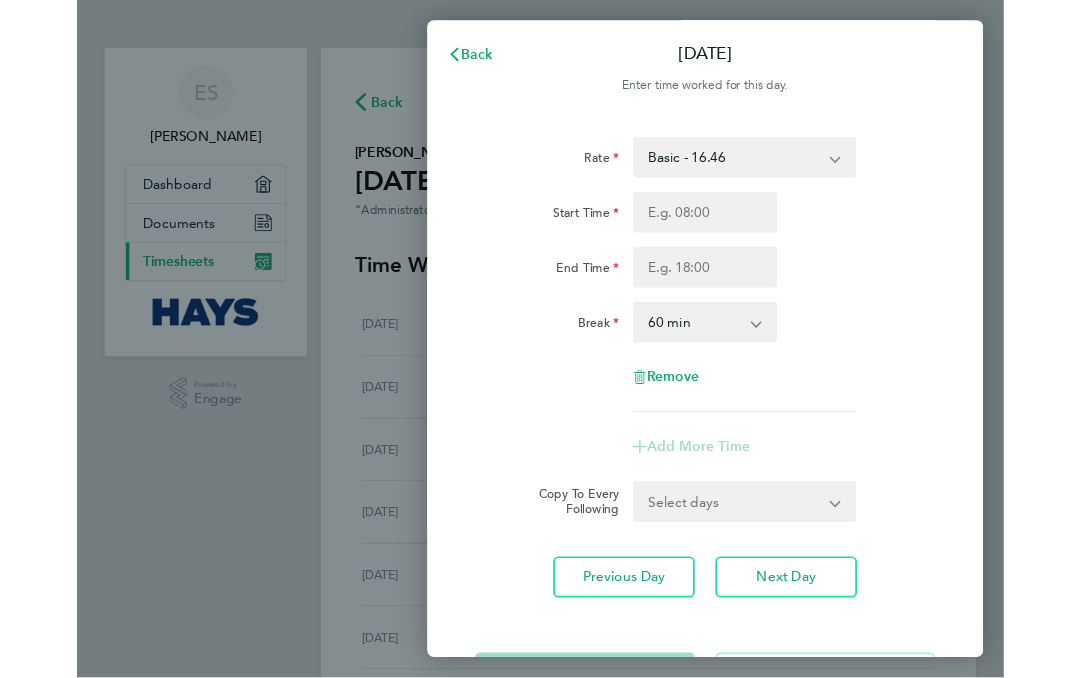 scroll, scrollTop: 0, scrollLeft: 0, axis: both 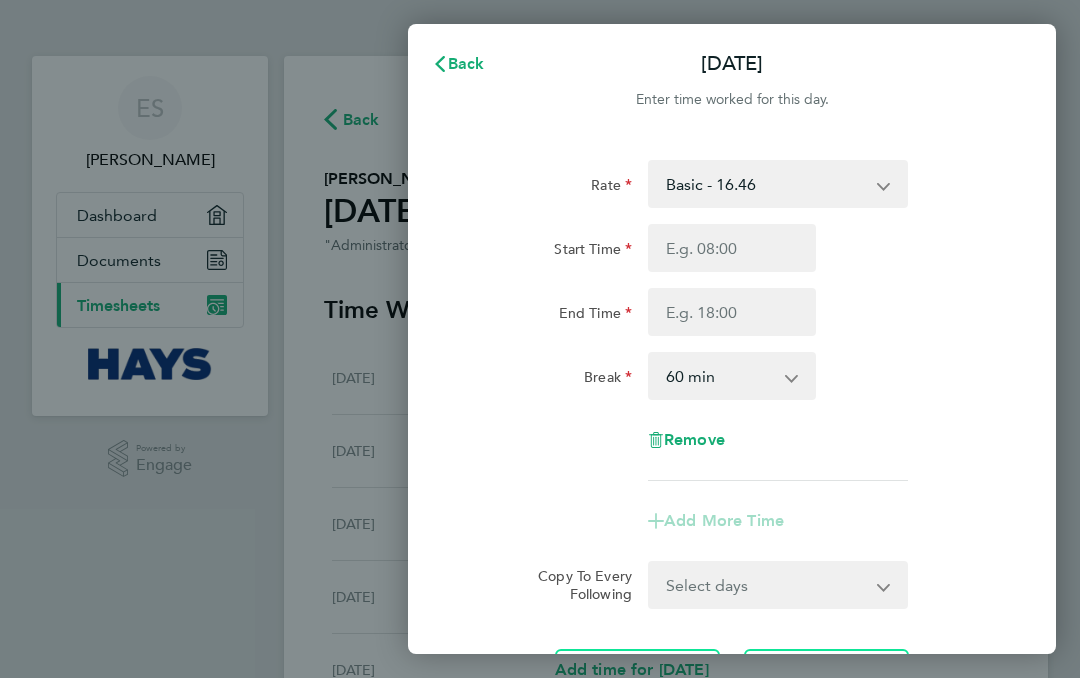 click on "Start Time" at bounding box center [732, 248] 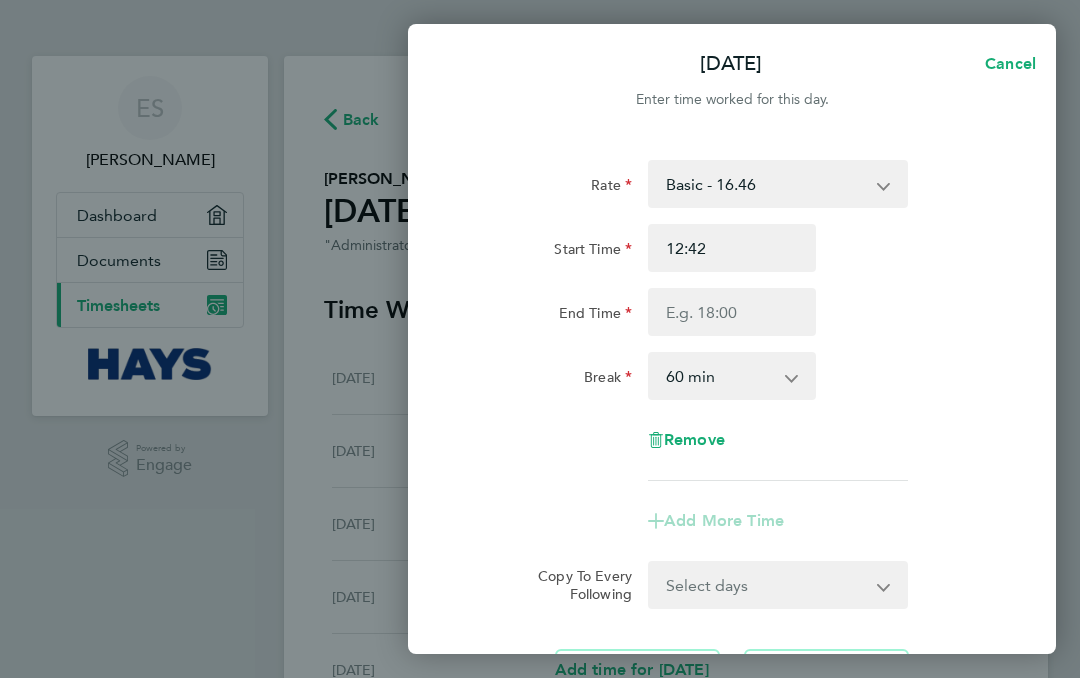 click on "12:42" at bounding box center (732, 248) 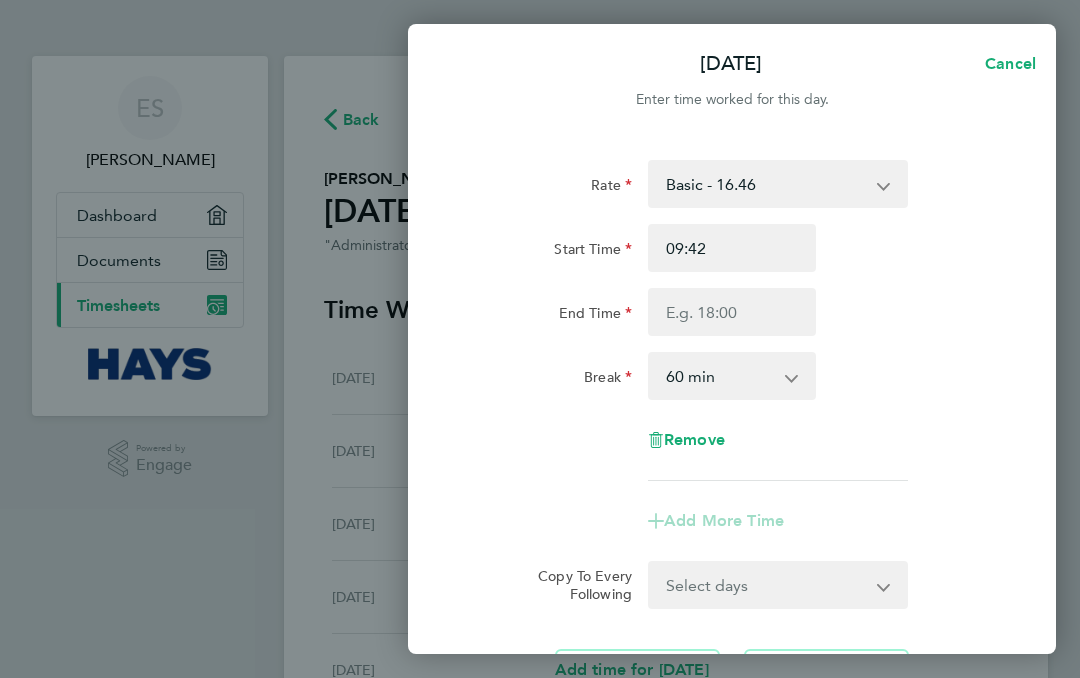 type on "09:46" 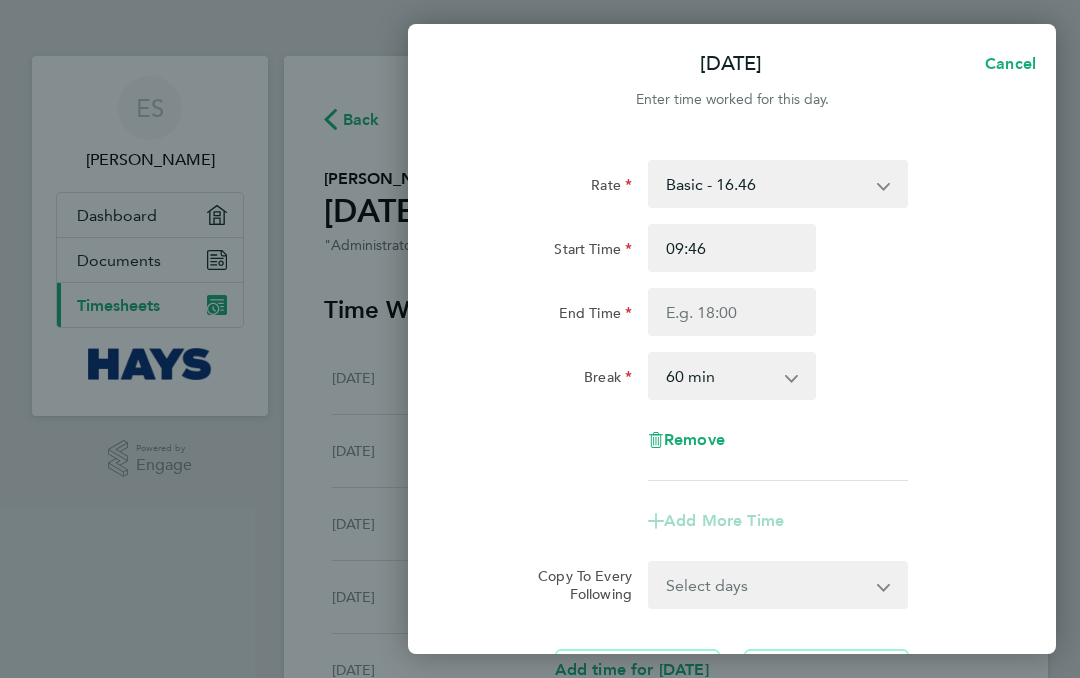 type on "09:56" 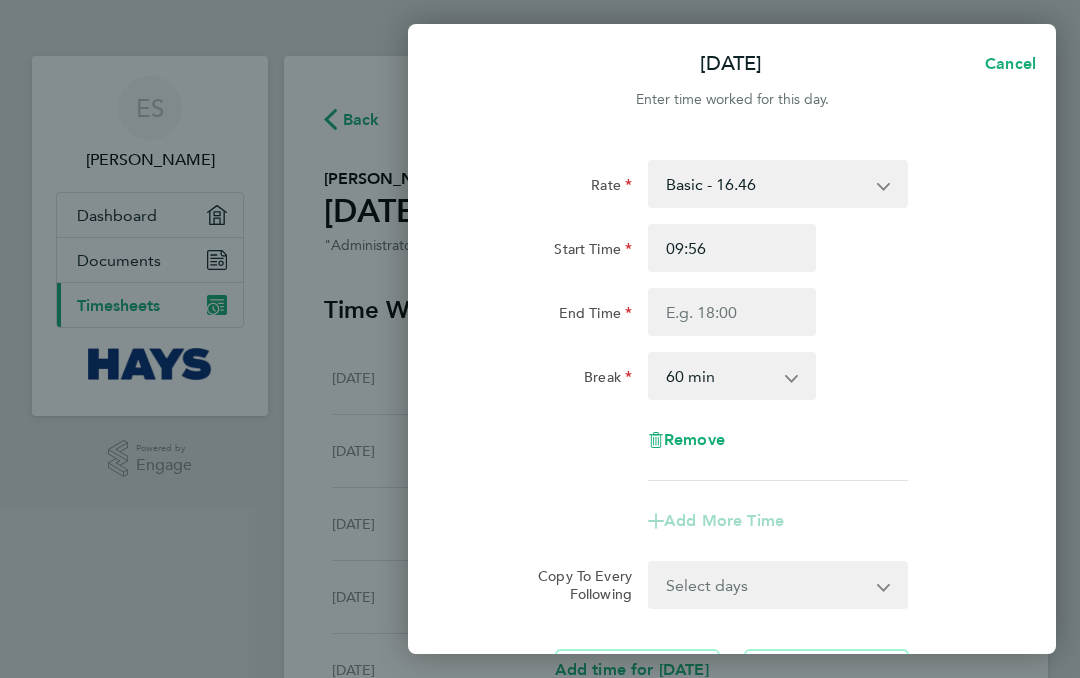 type on "09:59" 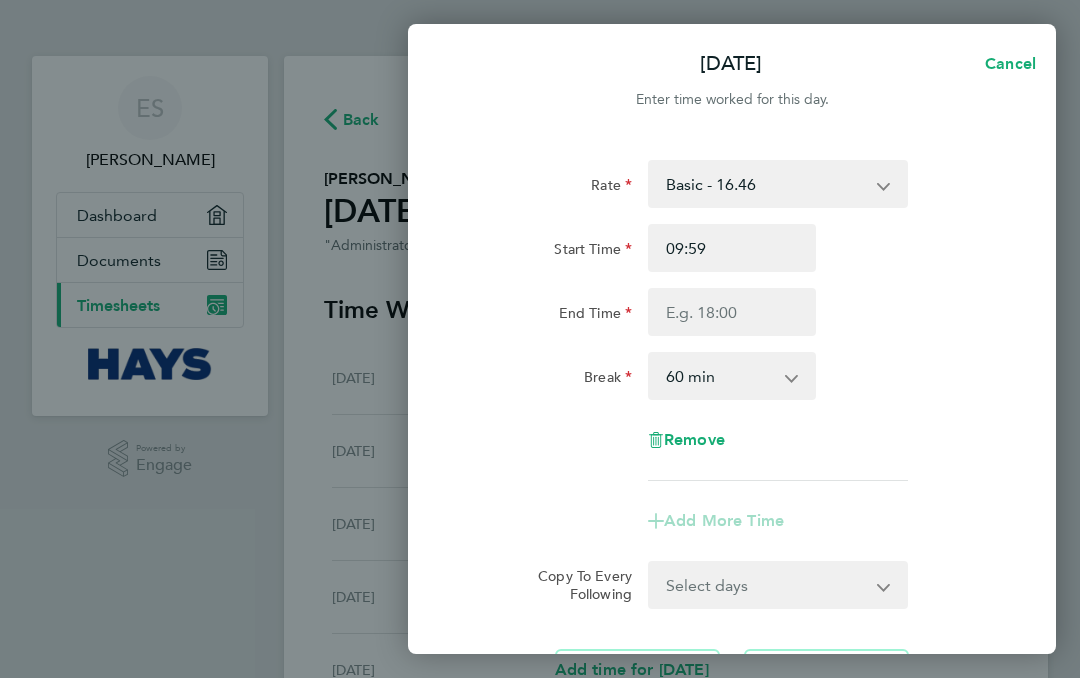 type on "09:00" 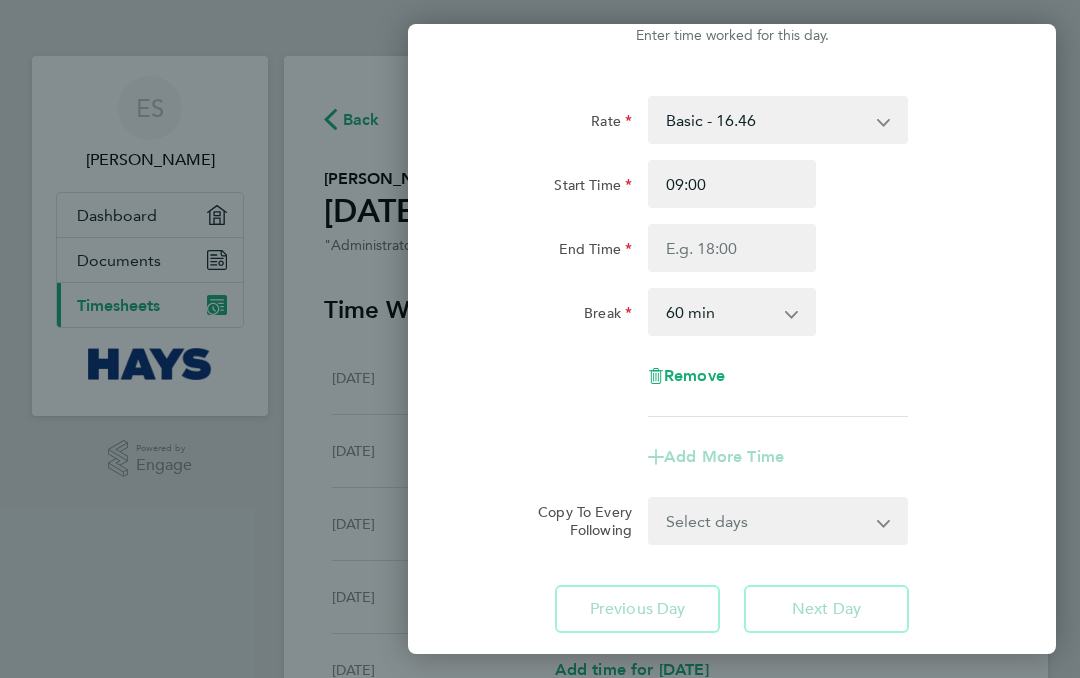 scroll, scrollTop: 53, scrollLeft: 0, axis: vertical 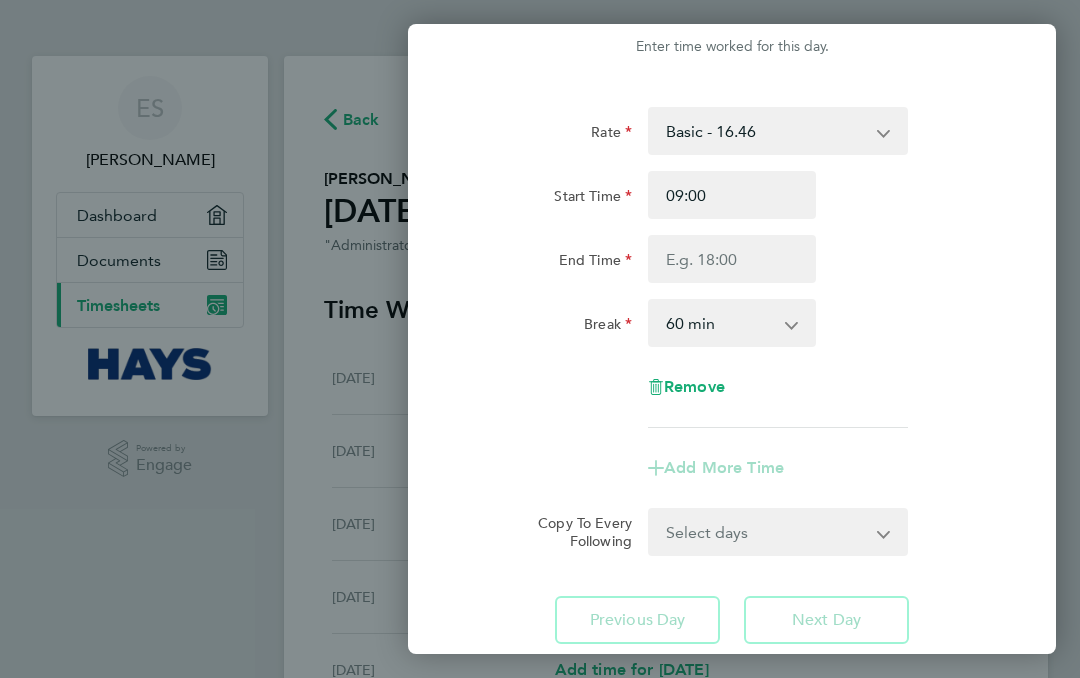 click on "End Time" at bounding box center (732, 259) 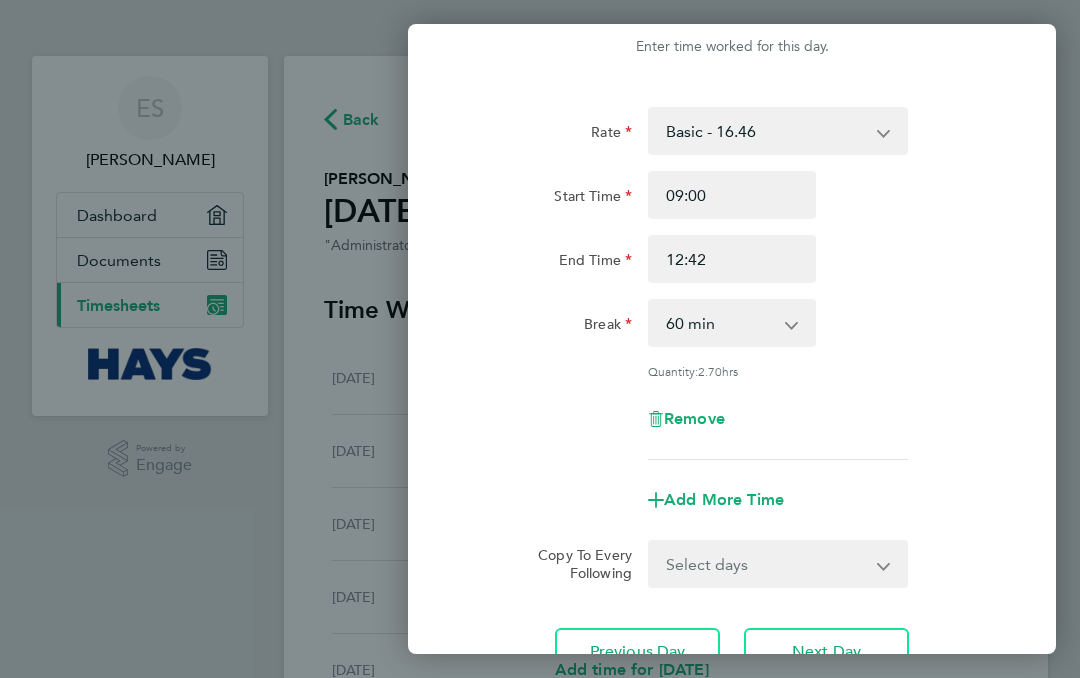 type on "17:42" 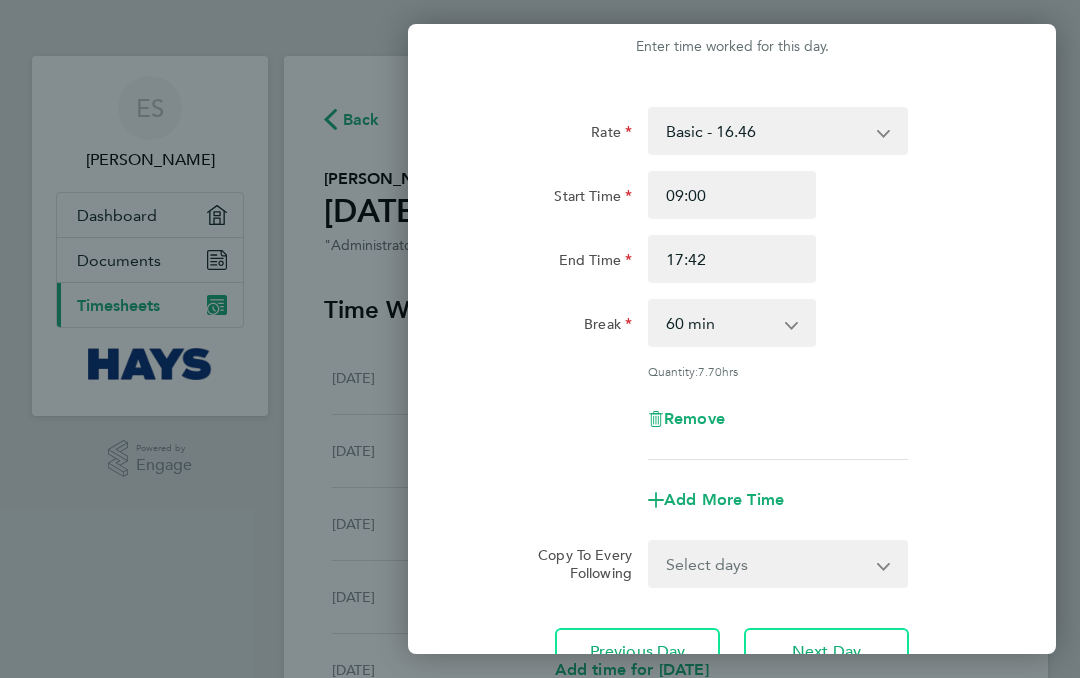 type on "17:46" 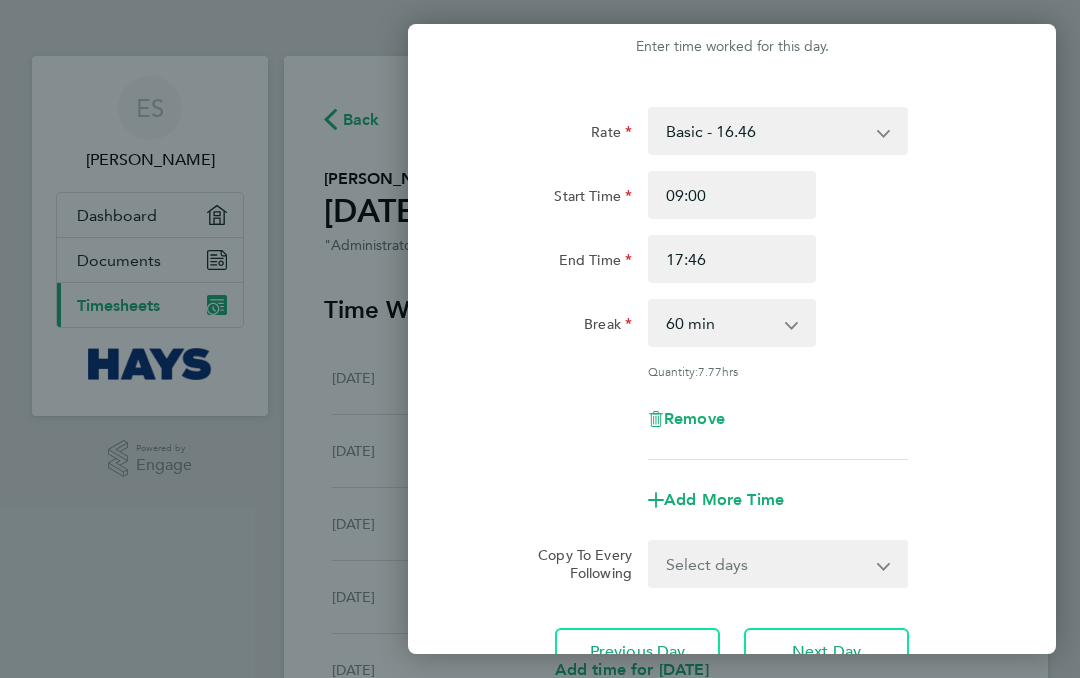 type on "17:50" 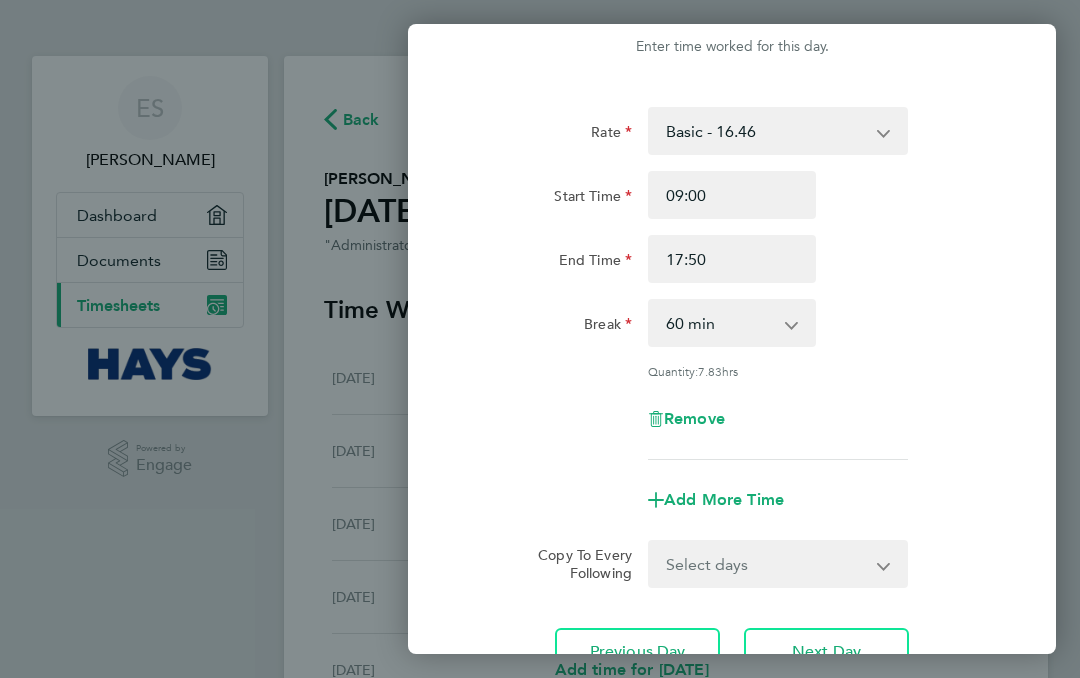 type on "17:00" 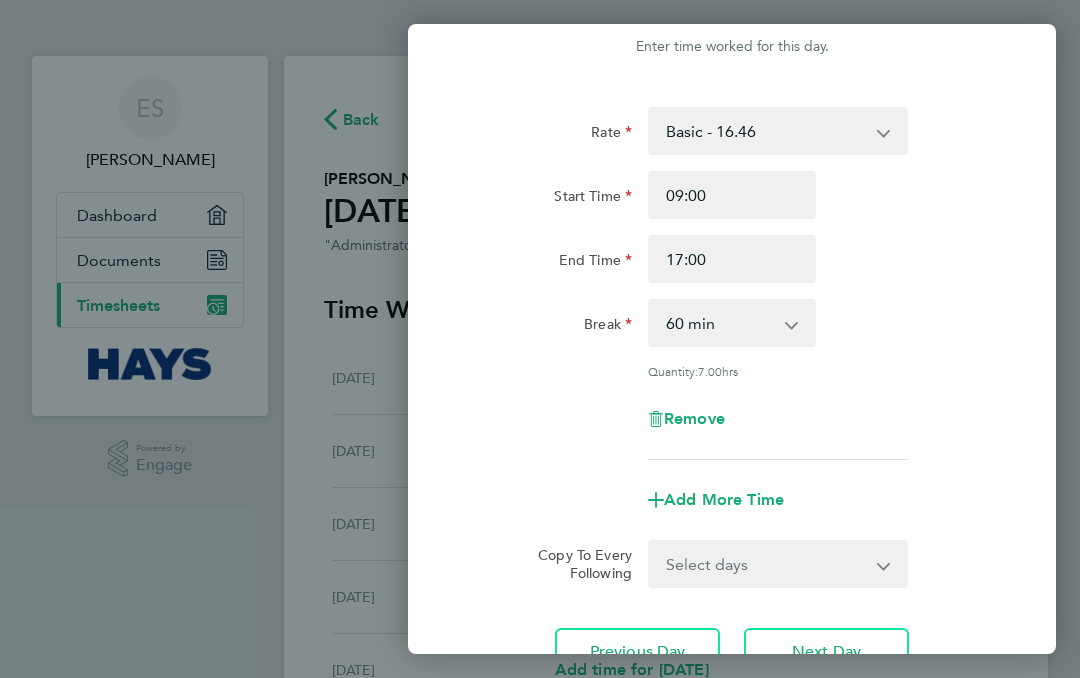 click on "0 min   15 min   30 min   45 min   60 min   75 min   90 min" at bounding box center [720, 323] 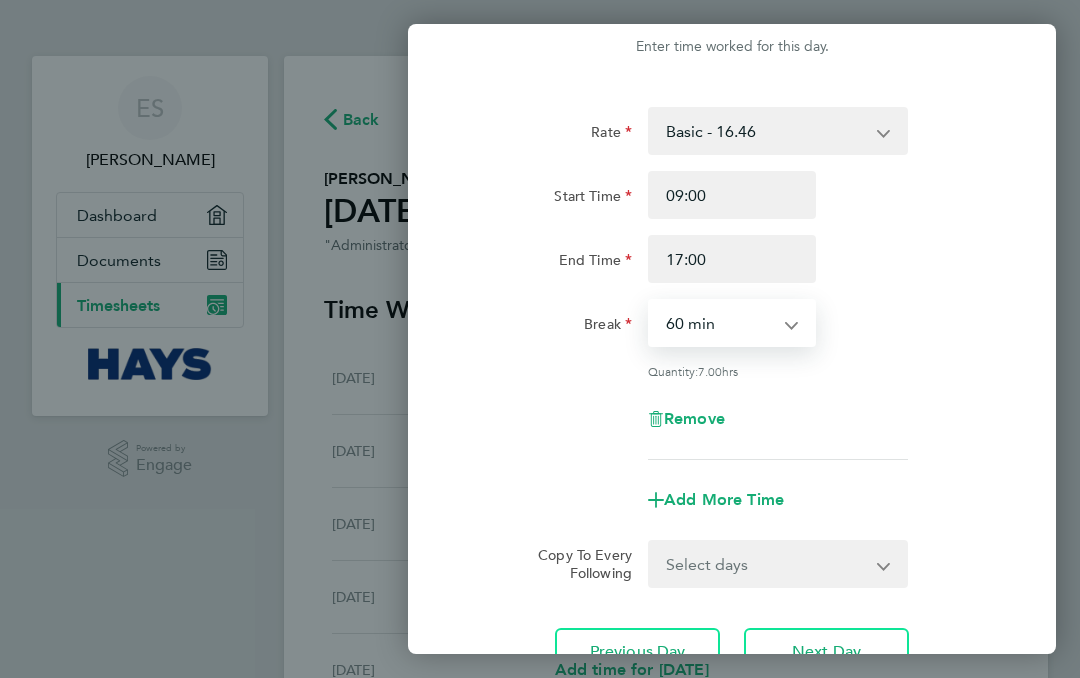 select on "0" 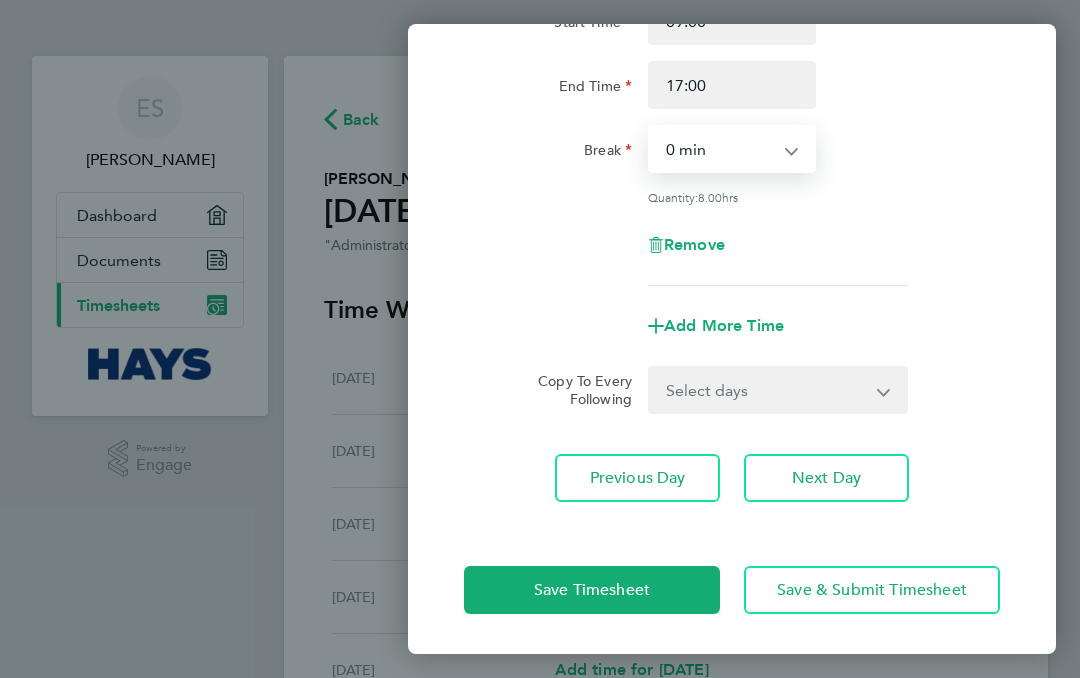 scroll, scrollTop: 227, scrollLeft: 0, axis: vertical 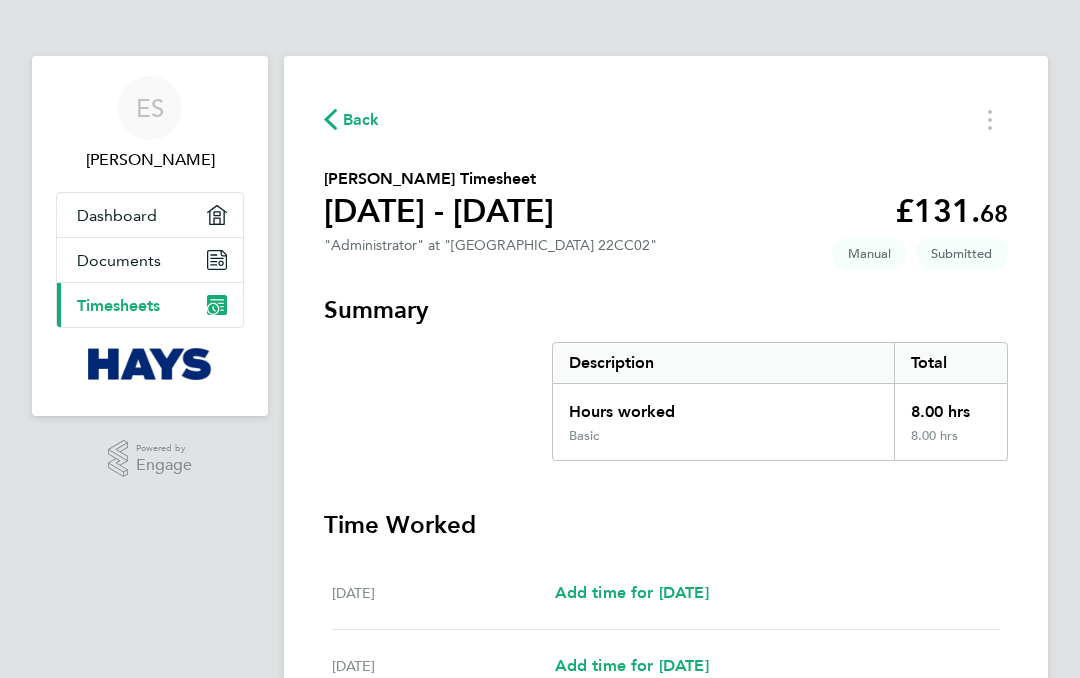 click on "Current page:   Timesheets" at bounding box center (150, 305) 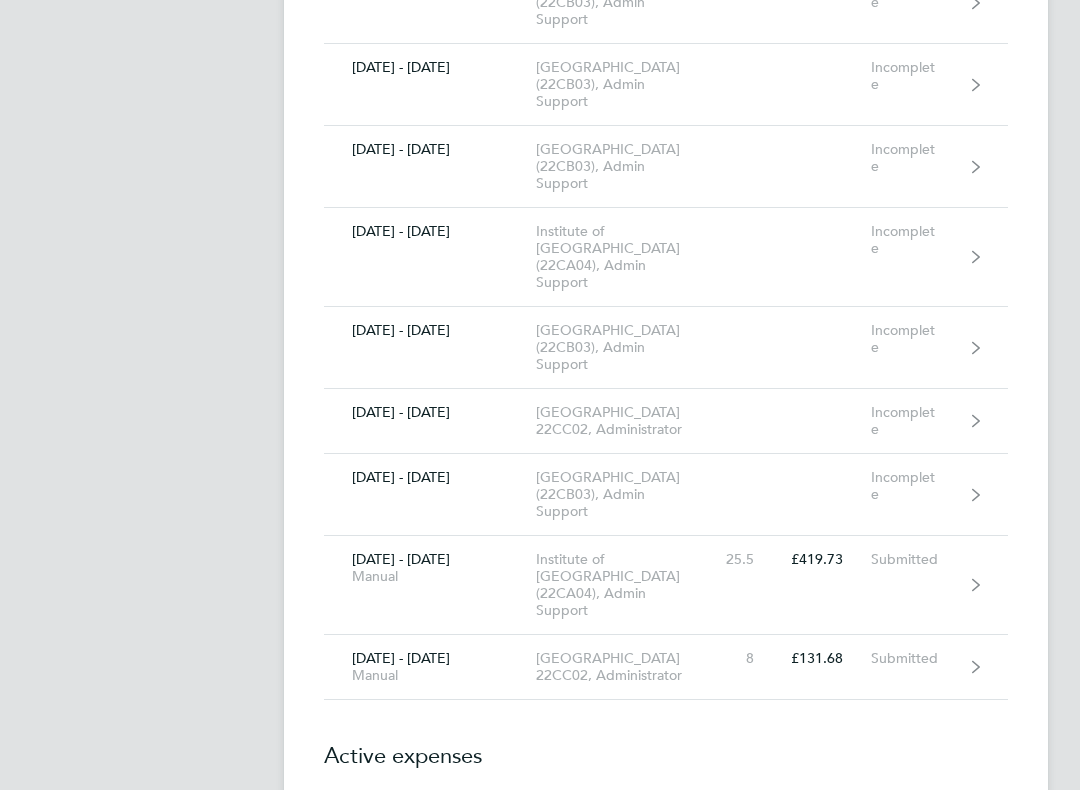 scroll, scrollTop: 1641, scrollLeft: 0, axis: vertical 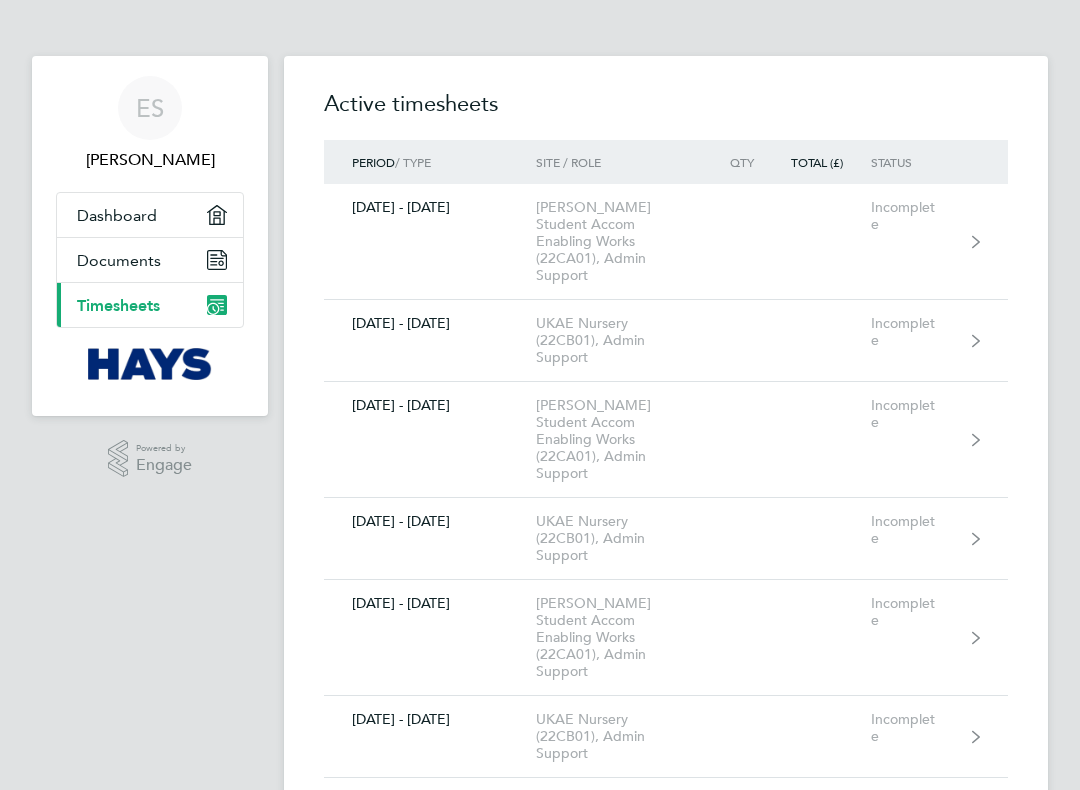 click on "ES   [PERSON_NAME]   Applications:   Dashboard
Documents
Current page:   Timesheets
.st0{fill:#C0C1C2;}
Powered by Engage  Timesheets   Expenses  Active timesheets Period  / Type  Site / Role Qty Total (£) Status  [DATE] - [DATE]  [PERSON_NAME] Student Accom Enabling Works (22CA01), Admin Support  Incomplete
[DATE] - [DATE]  UKAE Nursery (22CB01), Admin Support  Incomplete
[DATE] - [DATE]  [PERSON_NAME] Student Accom Enabling Works (22CA01), Admin Support  Incomplete
[DATE] - [DATE]  UKAE Nursery (22CB01), Admin Support  Incomplete
[DATE] - [DATE]  [PERSON_NAME] Student Accom Enabling Works (22CA01), Admin Support  Incomplete
[DATE] - [DATE]  UKAE Nursery (22CB01), Admin Support  Incomplete
[DATE] - [DATE]  [GEOGRAPHIC_DATA] (22CB03), Admin Support  Incomplete
Incomplete" at bounding box center [540, 5055] 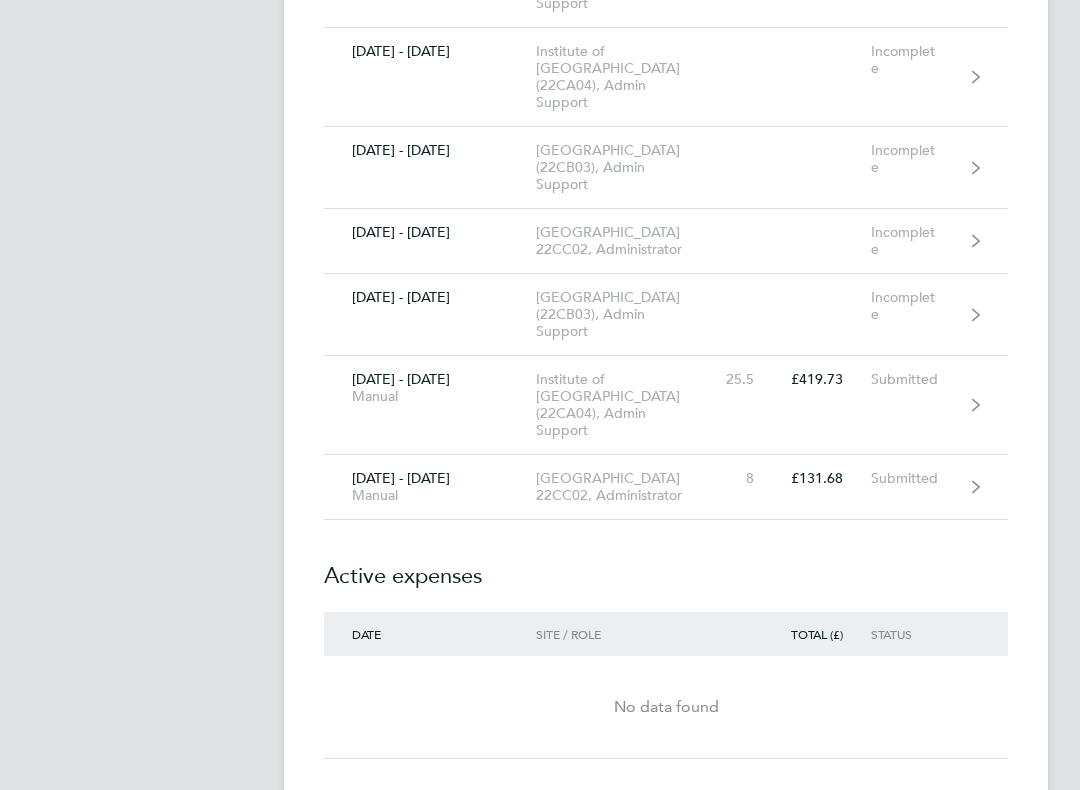scroll, scrollTop: 1638, scrollLeft: 0, axis: vertical 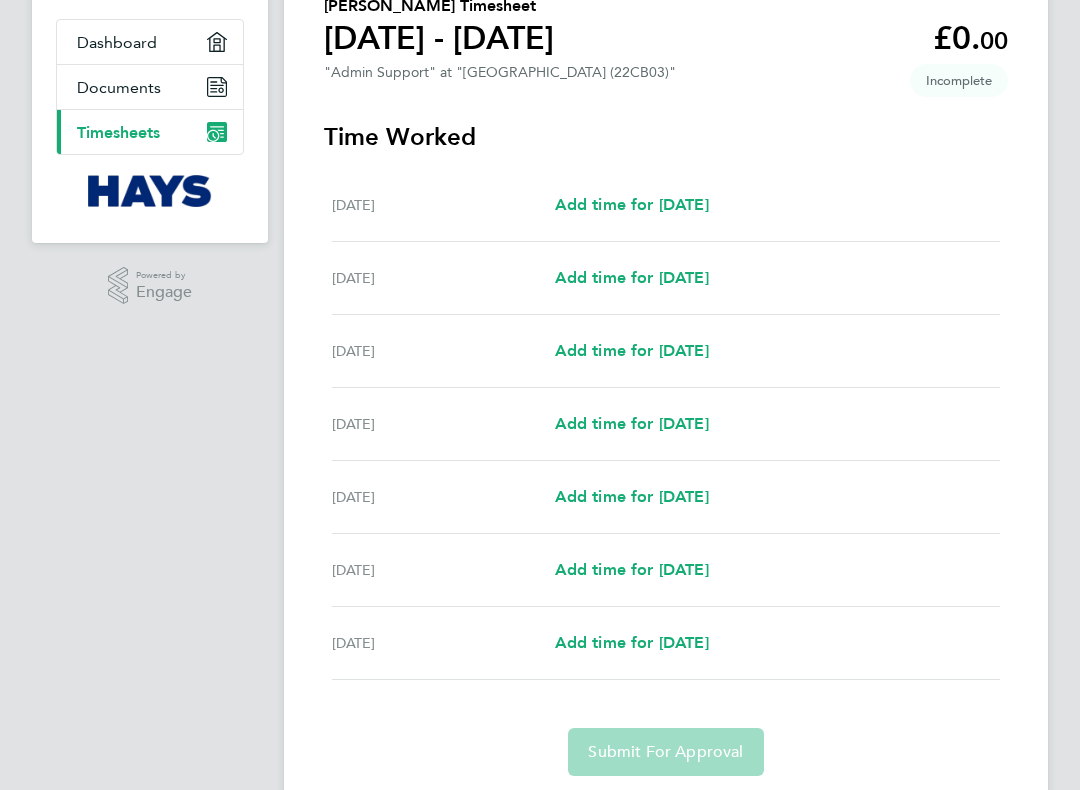 click on "Add time for [DATE]" at bounding box center [632, 643] 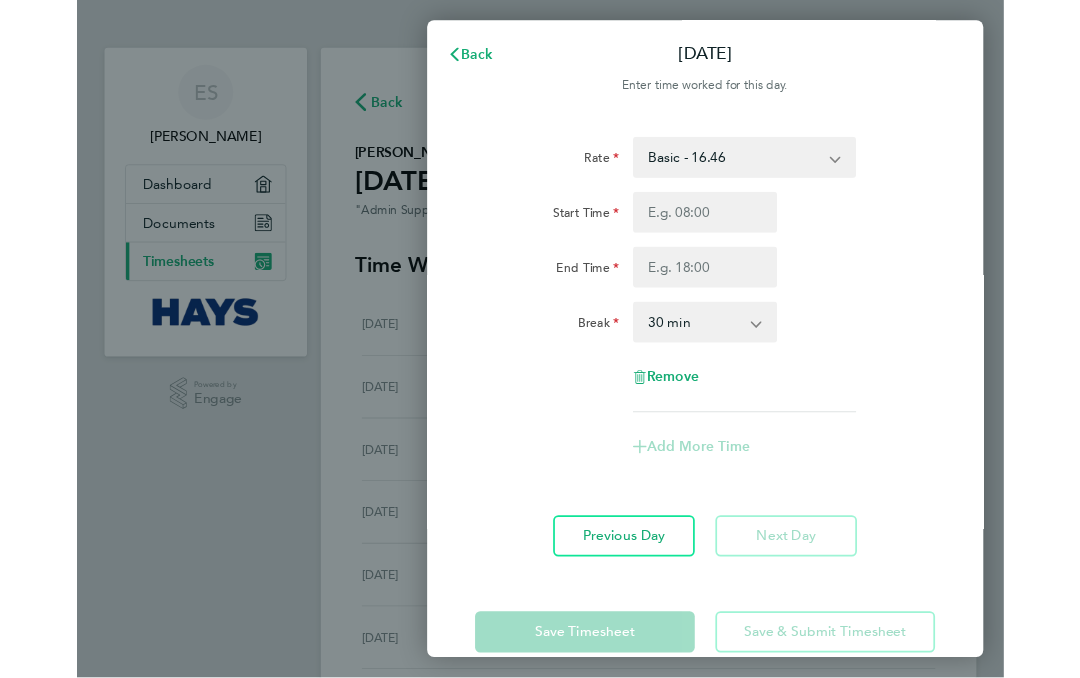 scroll, scrollTop: 0, scrollLeft: 0, axis: both 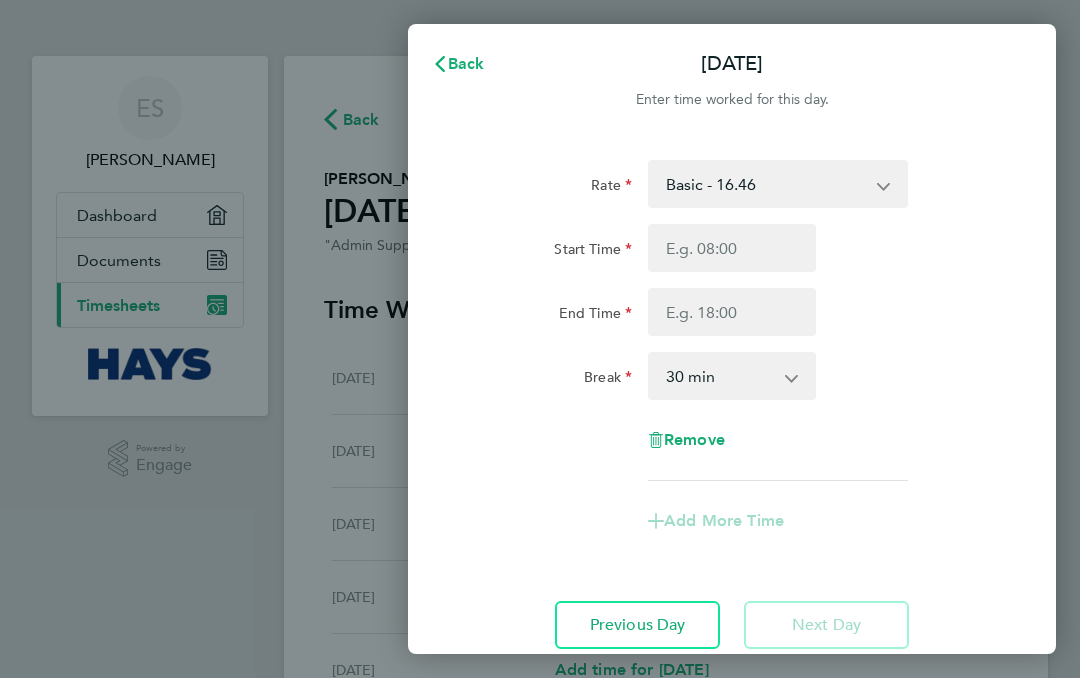 click on "Start Time" at bounding box center (732, 248) 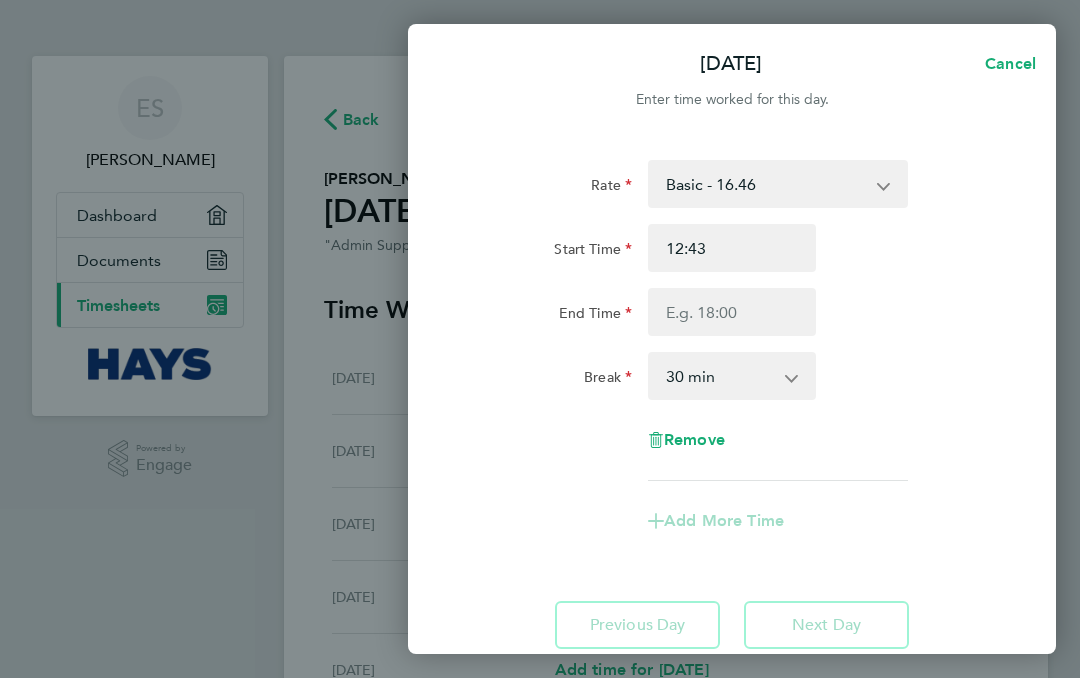 type on "09:43" 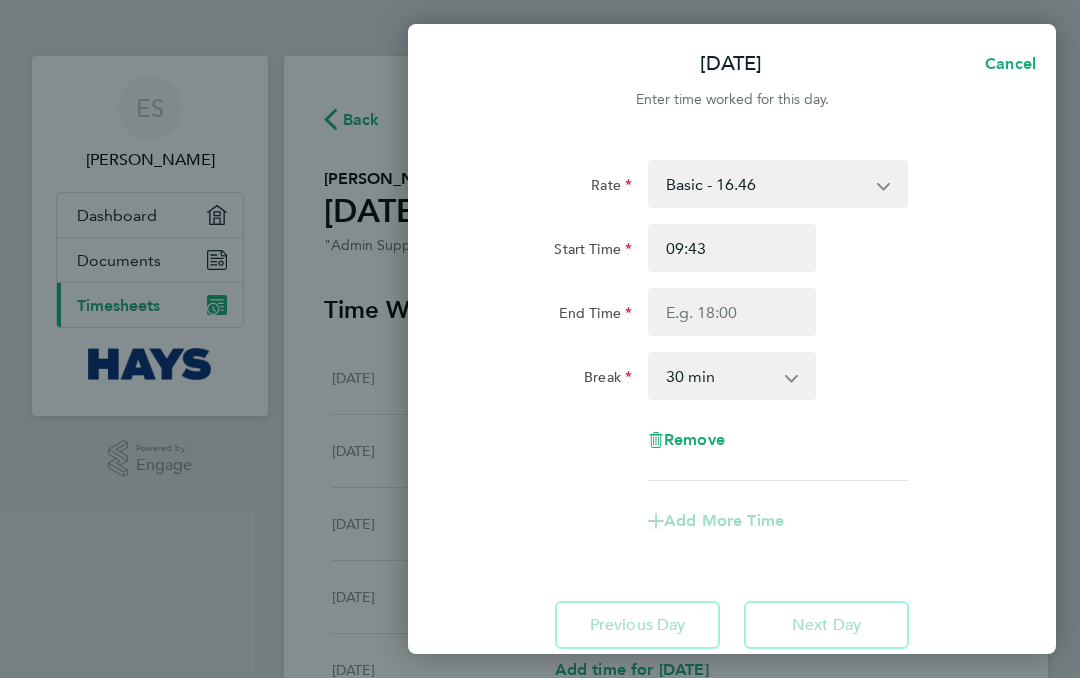 type on "09:14" 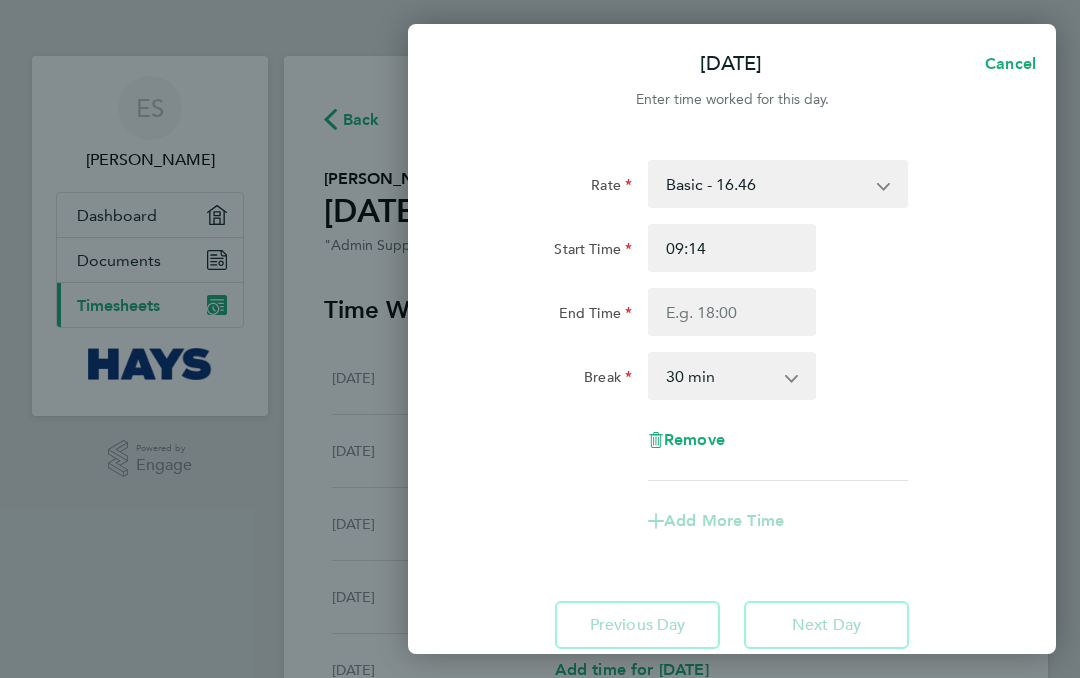type on "09:06" 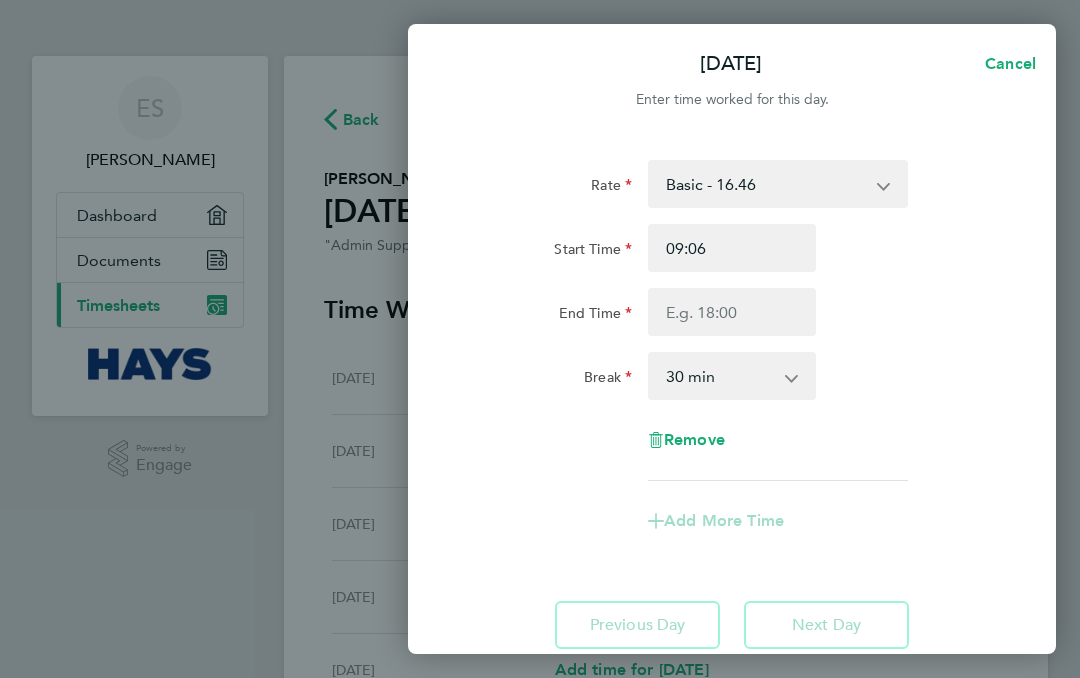 type on "09:04" 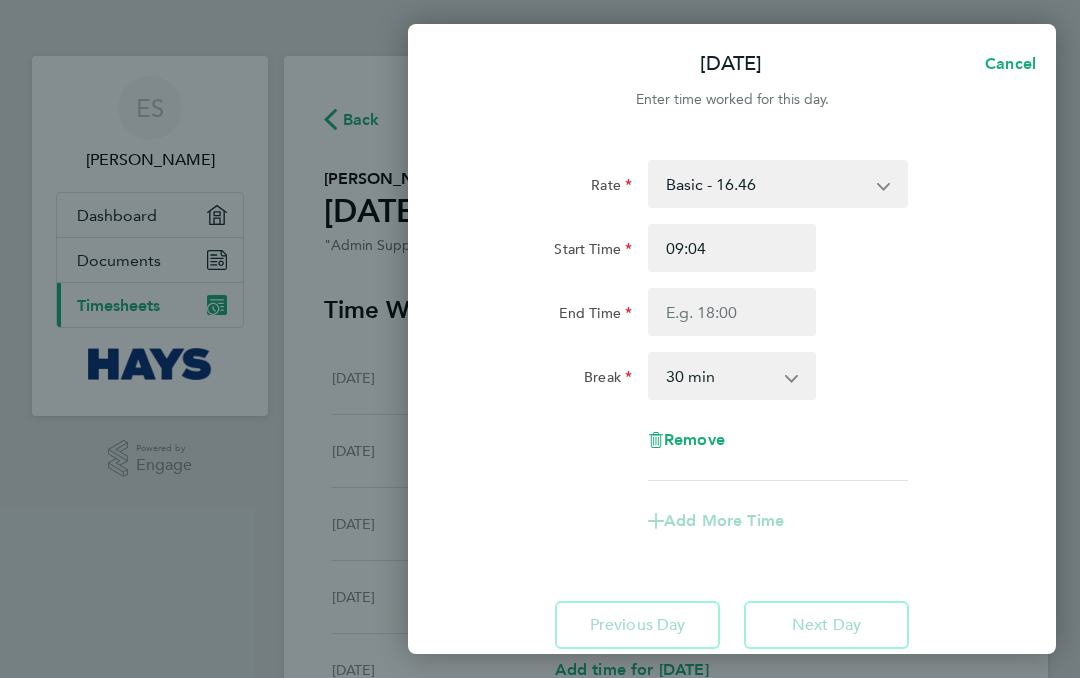 type on "09:01" 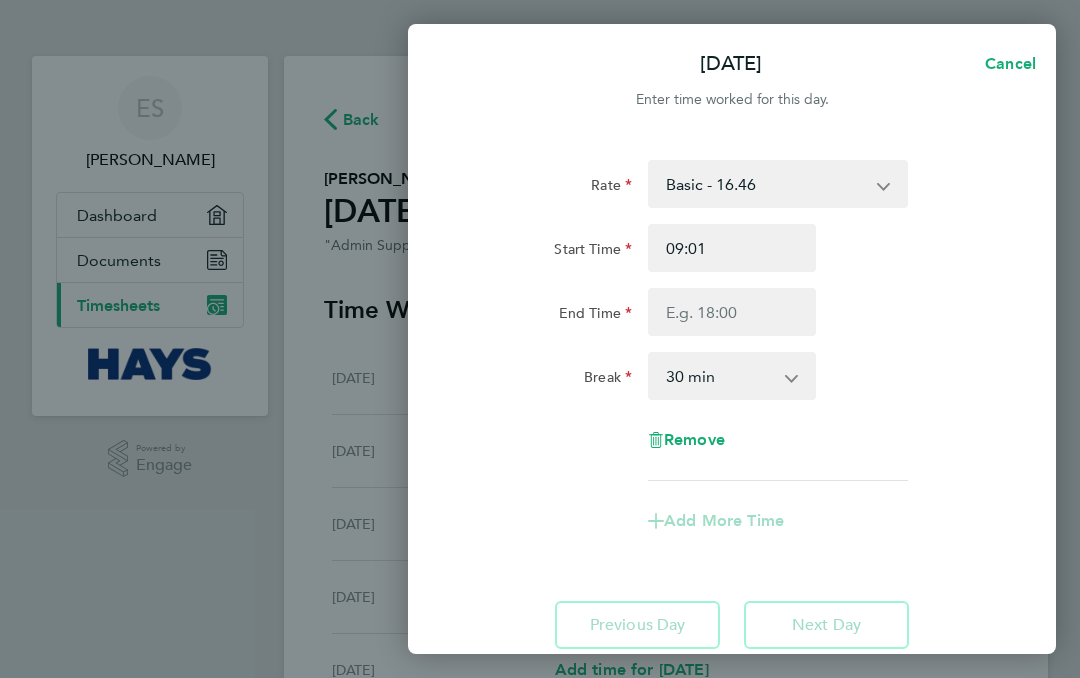 type on "09:00" 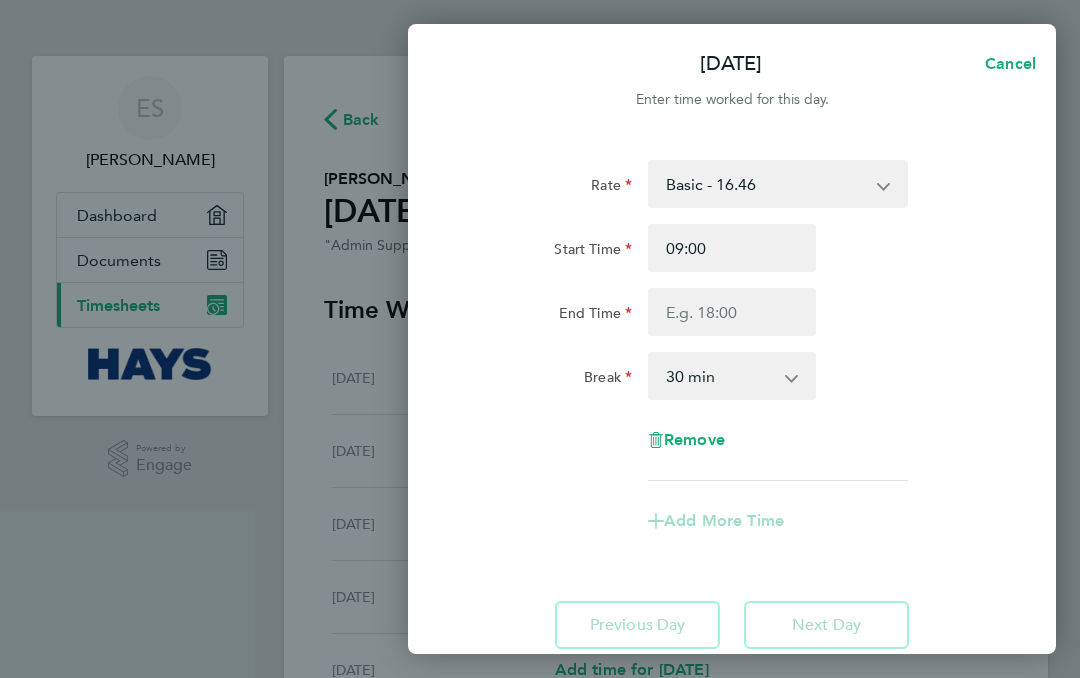 click on "End Time" at bounding box center [732, 312] 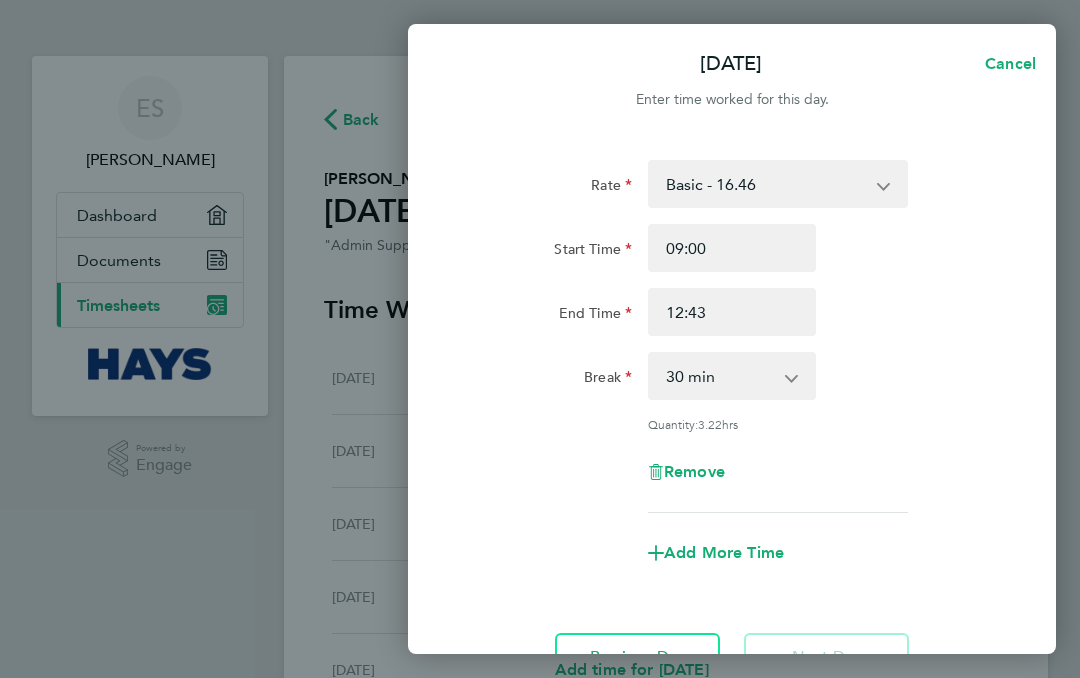 type on "16:43" 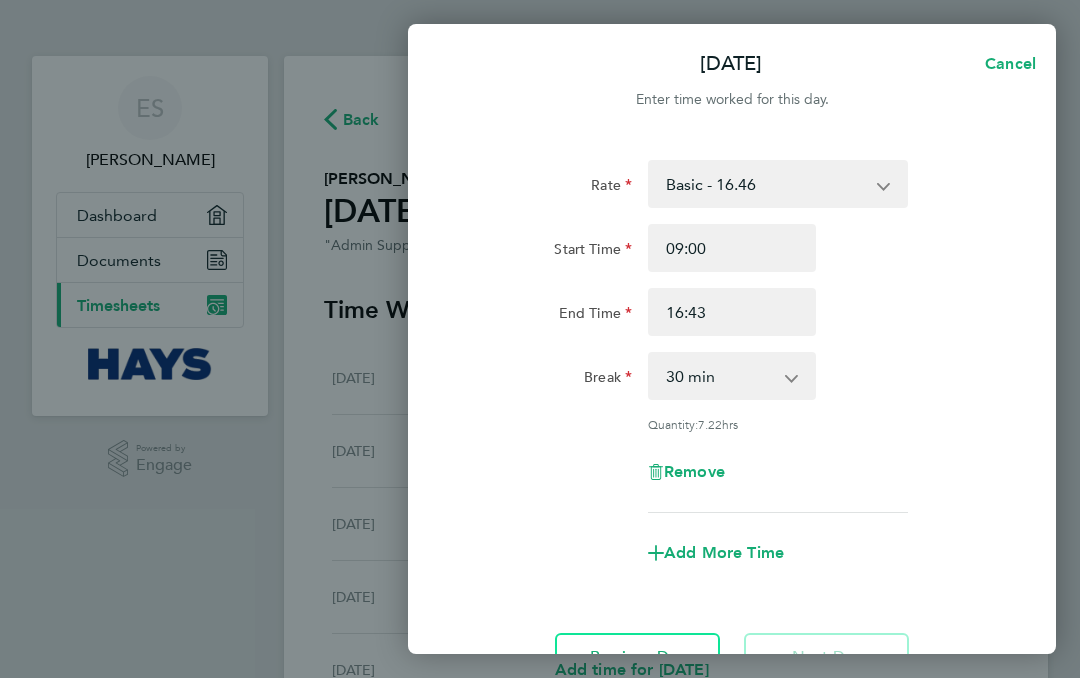 type on "17:43" 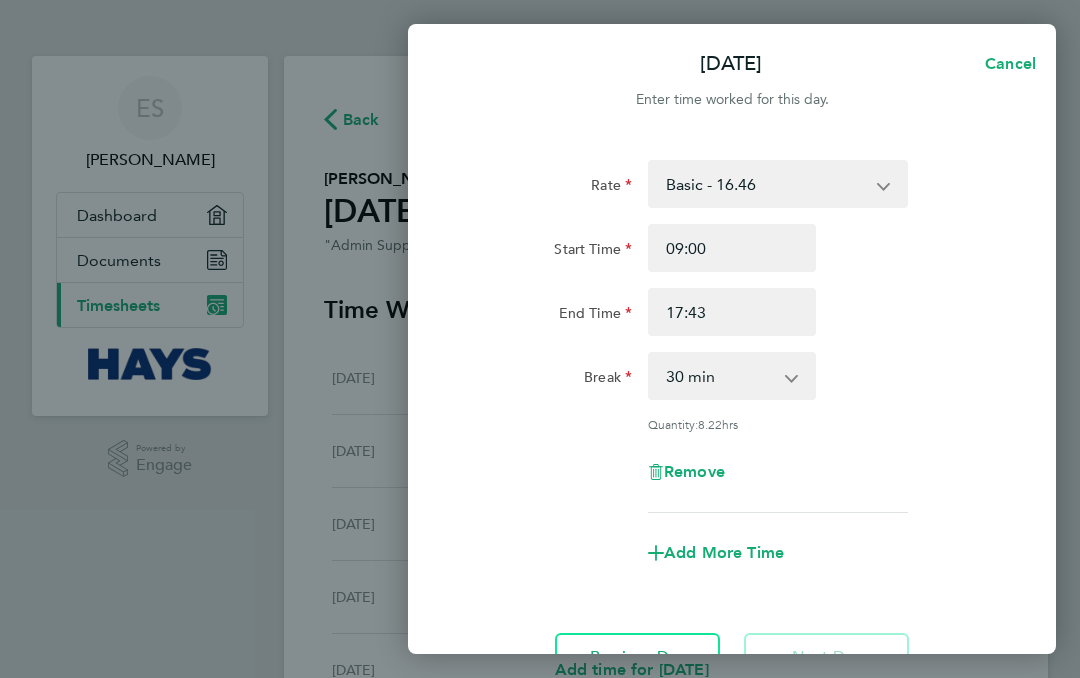 type on "17:55" 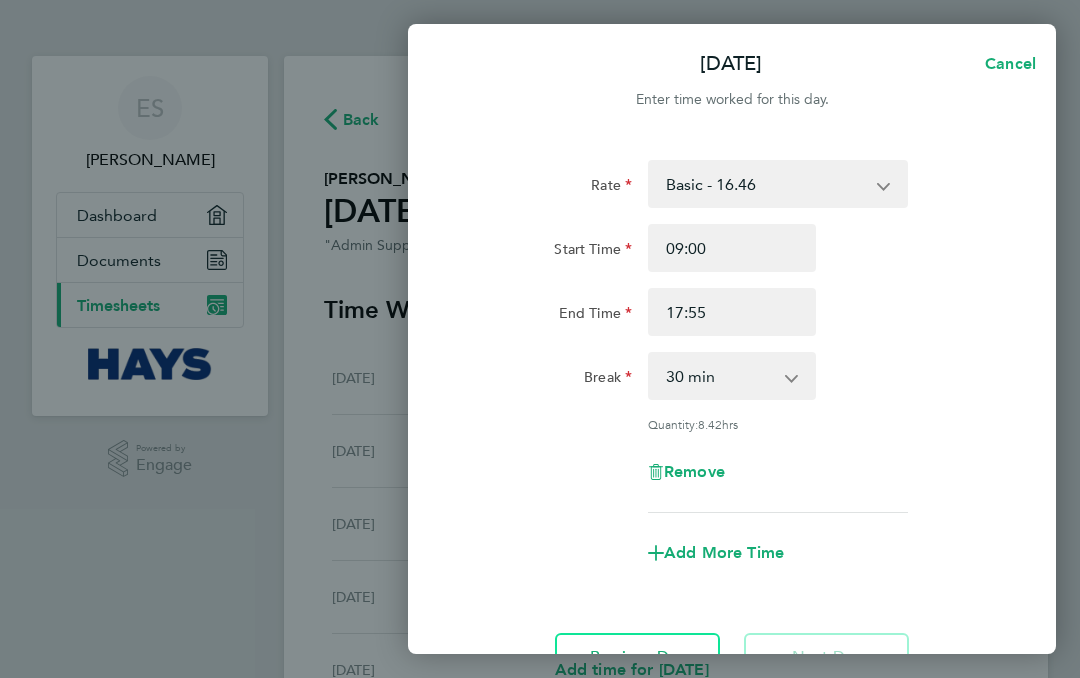 type on "17:58" 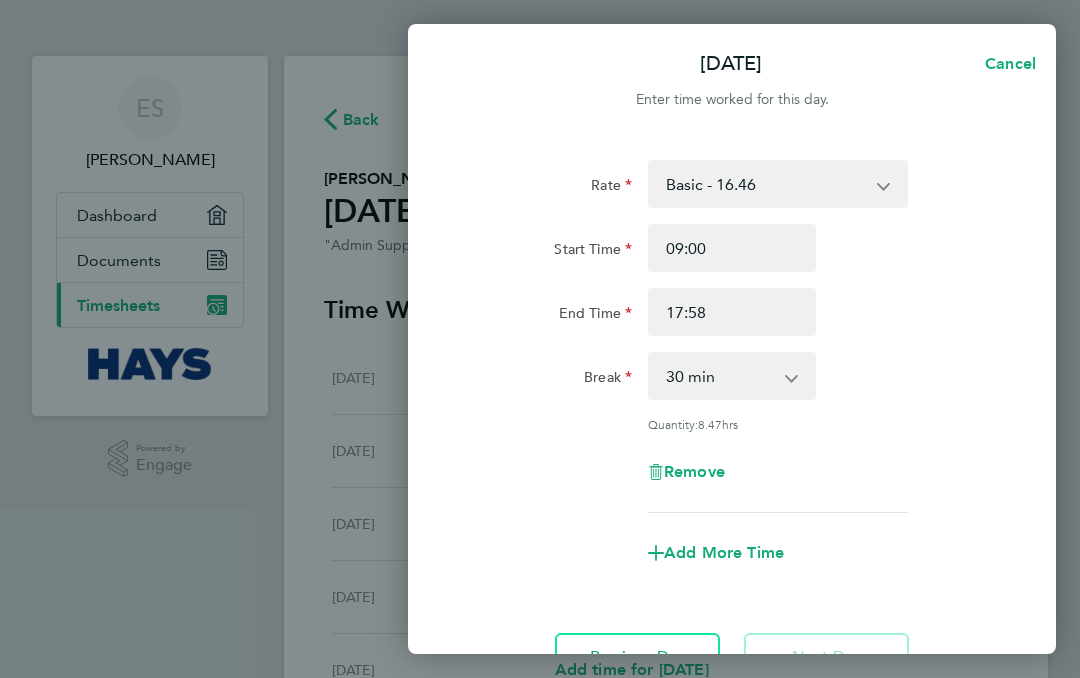 type on "17:00" 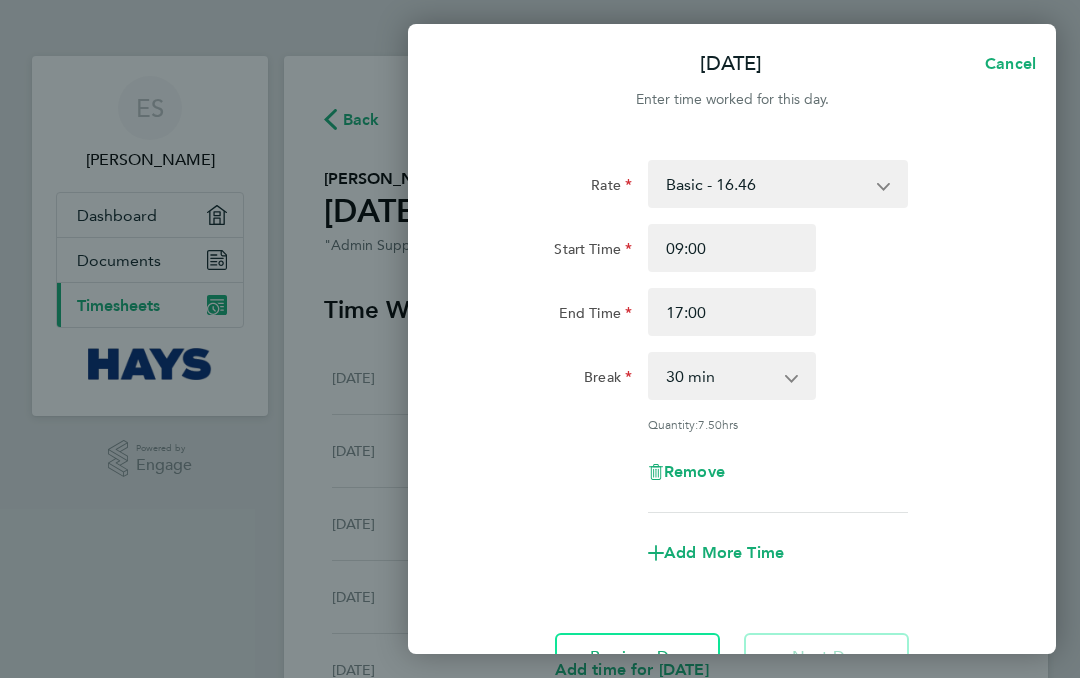 click on "0 min   15 min   30 min   45 min   60 min   75 min   90 min" at bounding box center [720, 376] 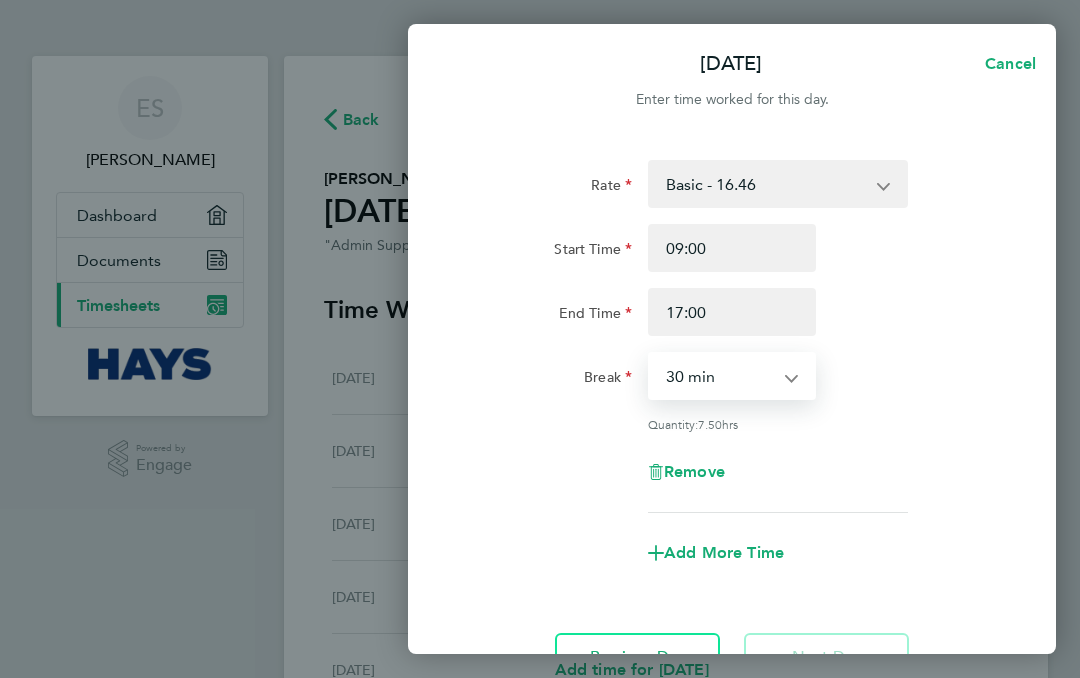 select on "0" 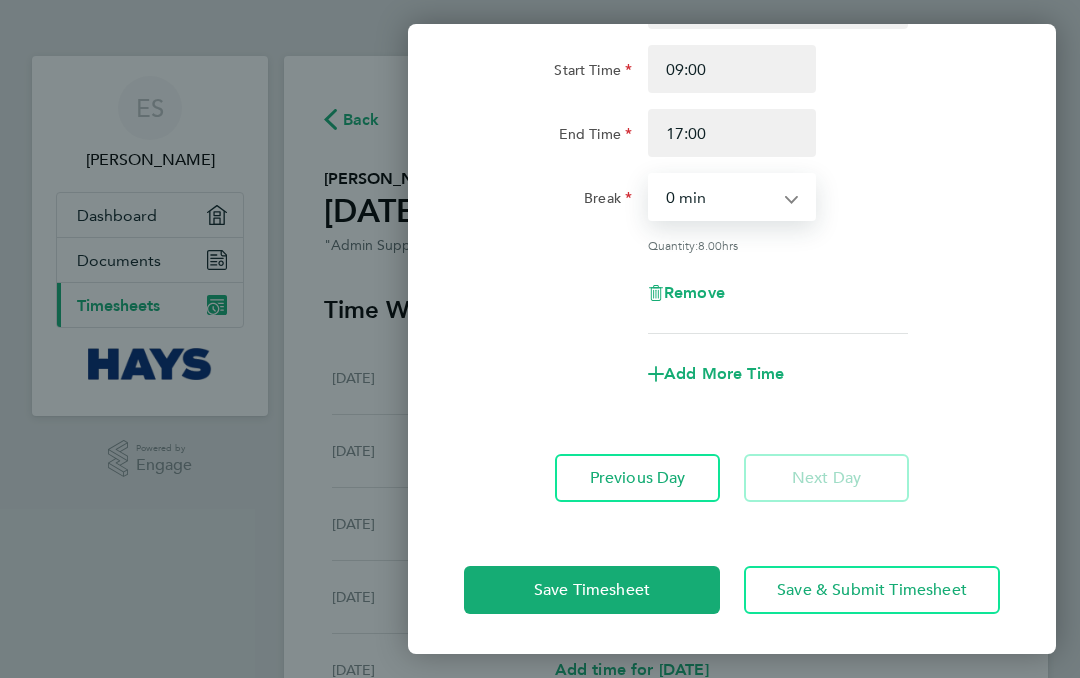 scroll, scrollTop: 179, scrollLeft: 0, axis: vertical 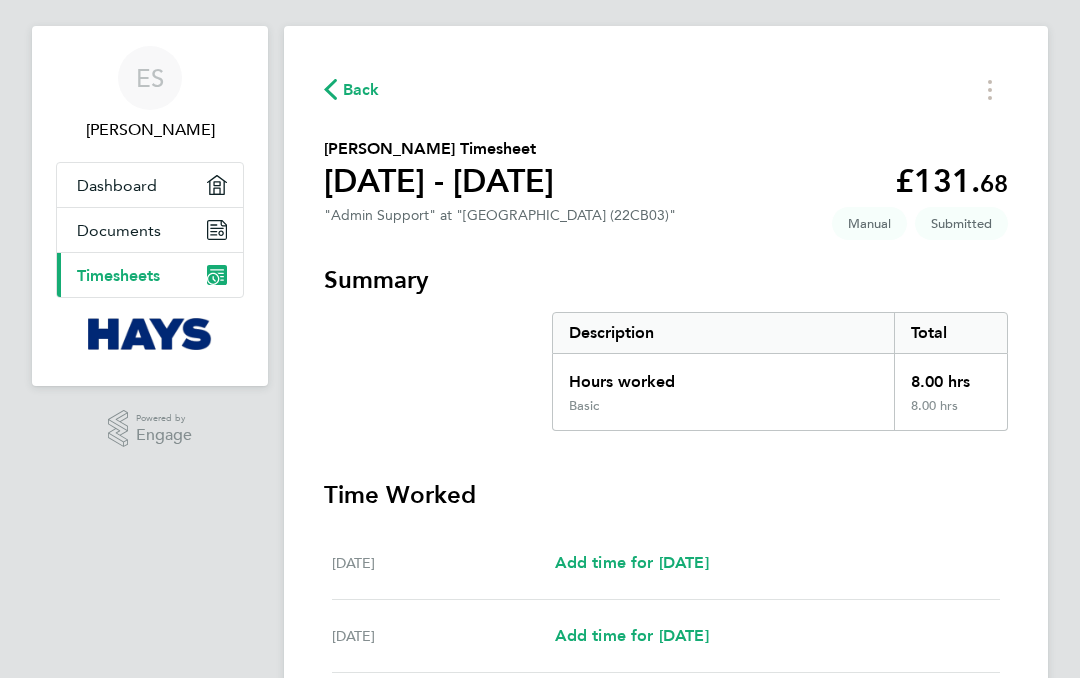 click 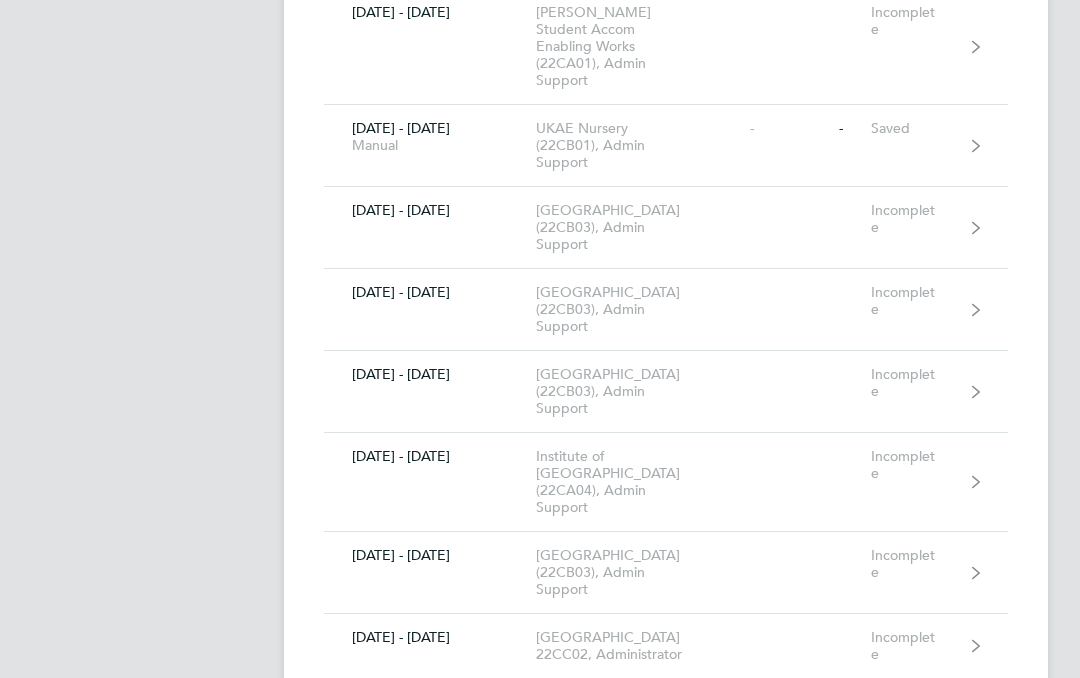 scroll, scrollTop: 1230, scrollLeft: 0, axis: vertical 